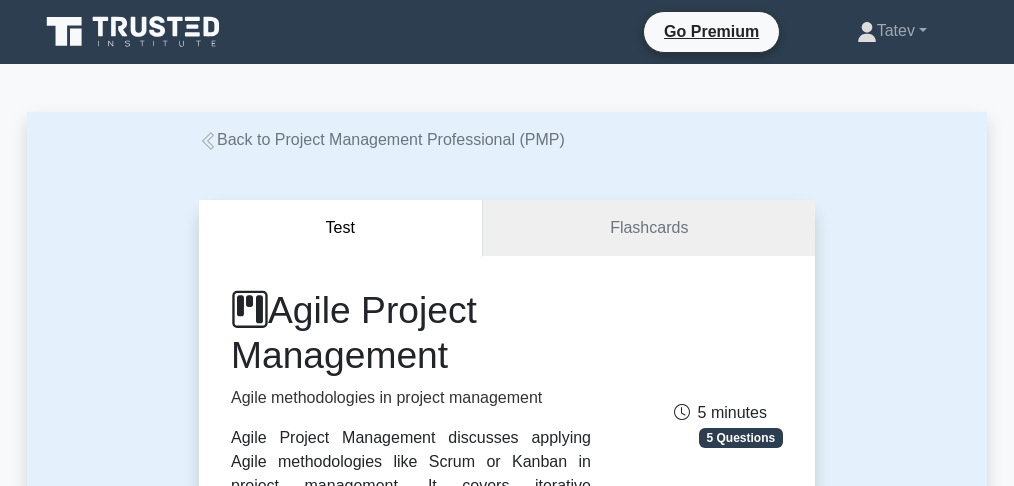 scroll, scrollTop: 533, scrollLeft: 0, axis: vertical 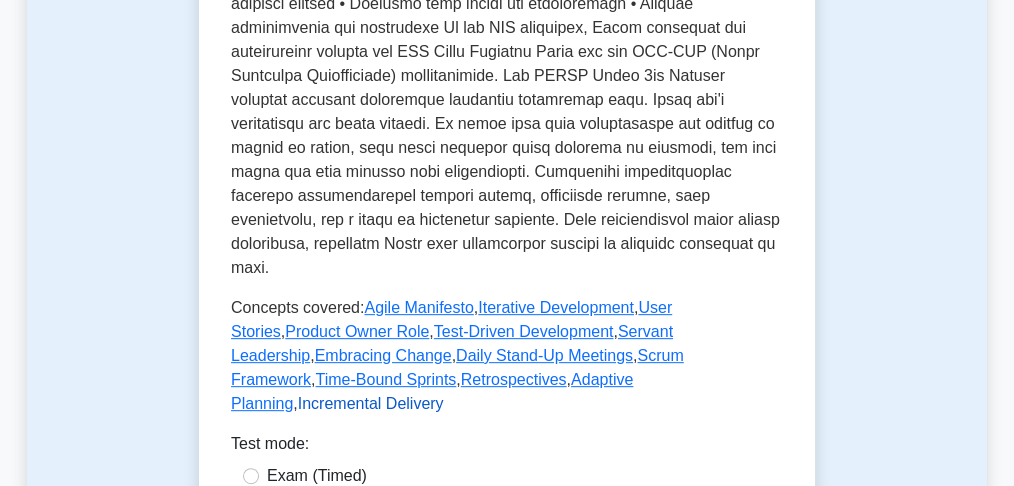 click on "Incremental Delivery" at bounding box center (371, 403) 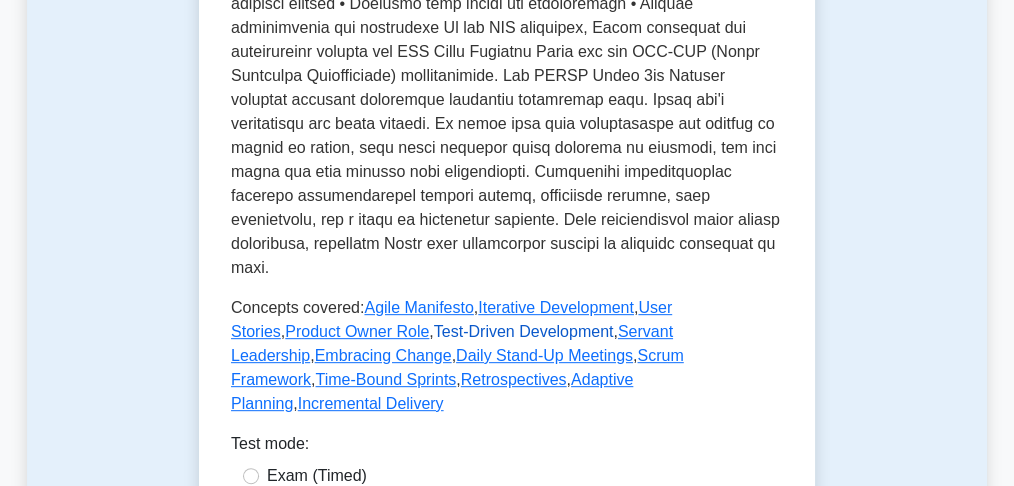 click on "Test-Driven Development" at bounding box center [524, 331] 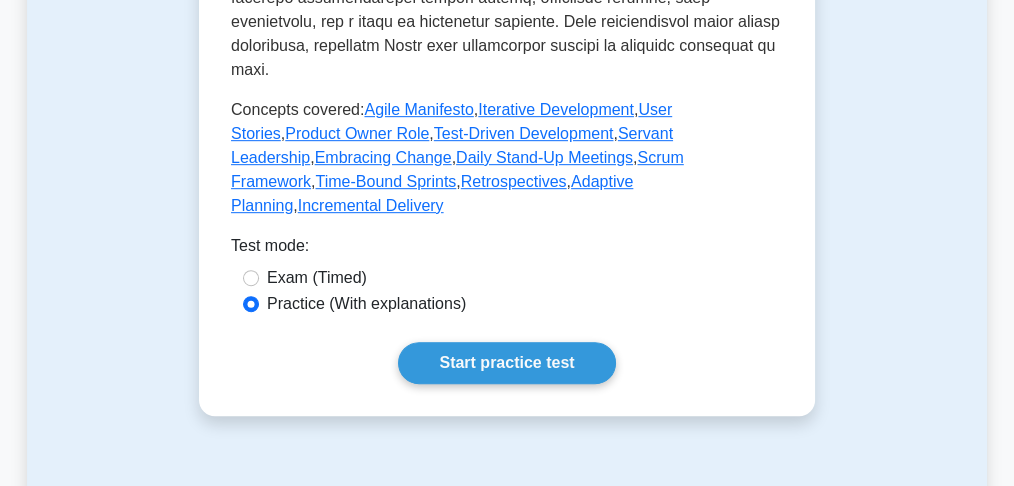 scroll, scrollTop: 1000, scrollLeft: 0, axis: vertical 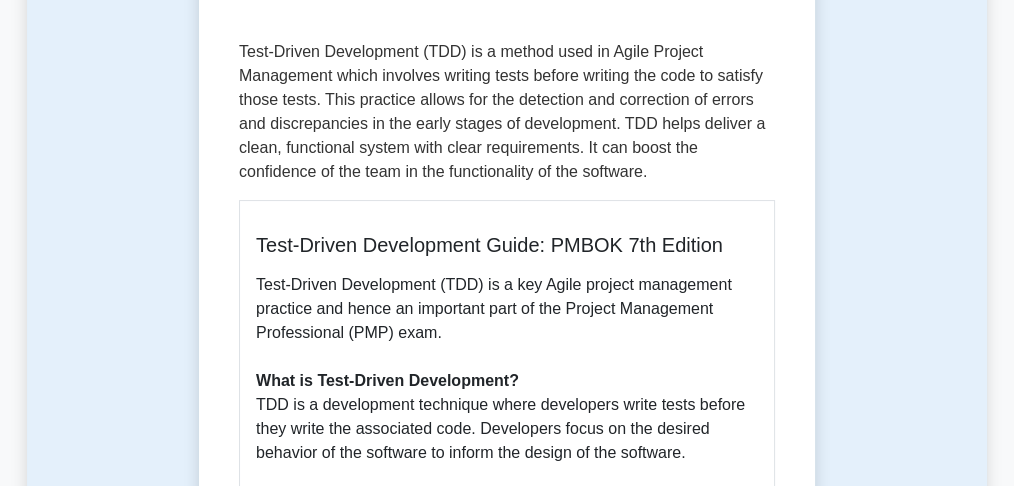 click on "Test-Driven Development (TDD) is a method used in Agile Project Management which involves writing tests before writing the code to satisfy those tests. This practice allows for the detection and correction of errors and discrepancies in the early stages of development. TDD helps deliver a clean, functional system with clear requirements. It can boost the confidence of the team in the functionality of the software." at bounding box center [507, 112] 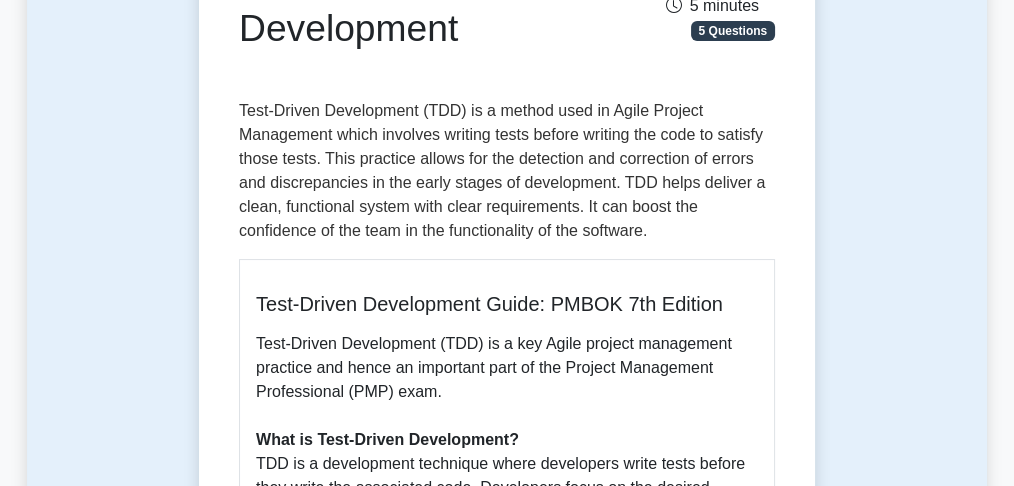 scroll, scrollTop: 200, scrollLeft: 0, axis: vertical 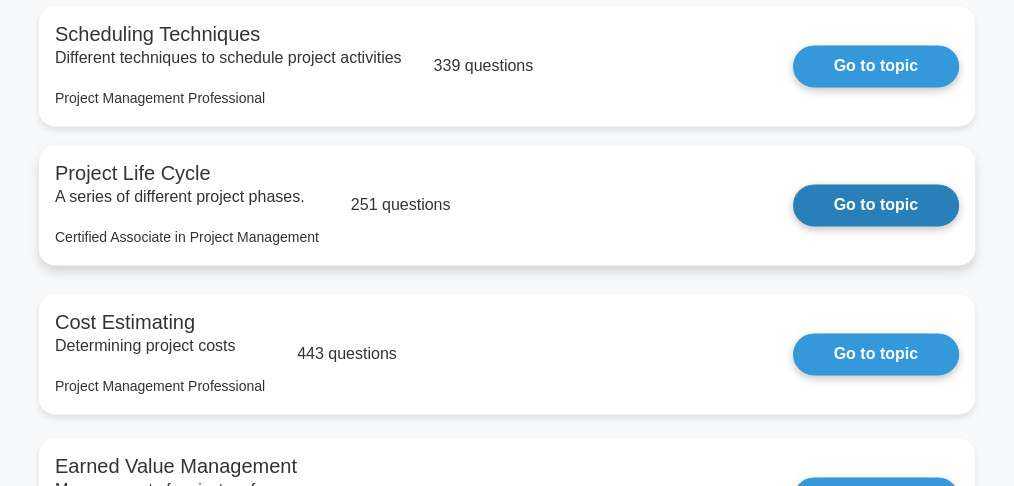 click on "Go to
topic" at bounding box center (876, 205) 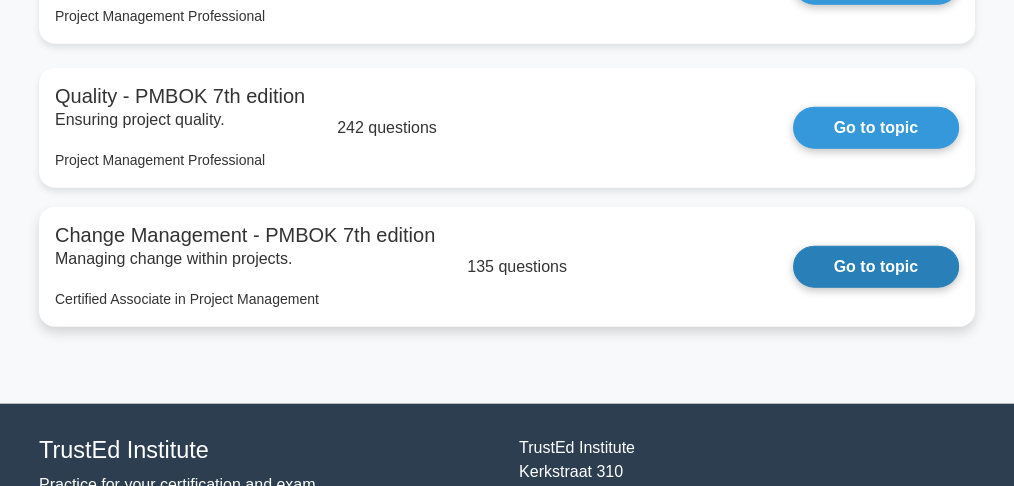 scroll, scrollTop: 4943, scrollLeft: 0, axis: vertical 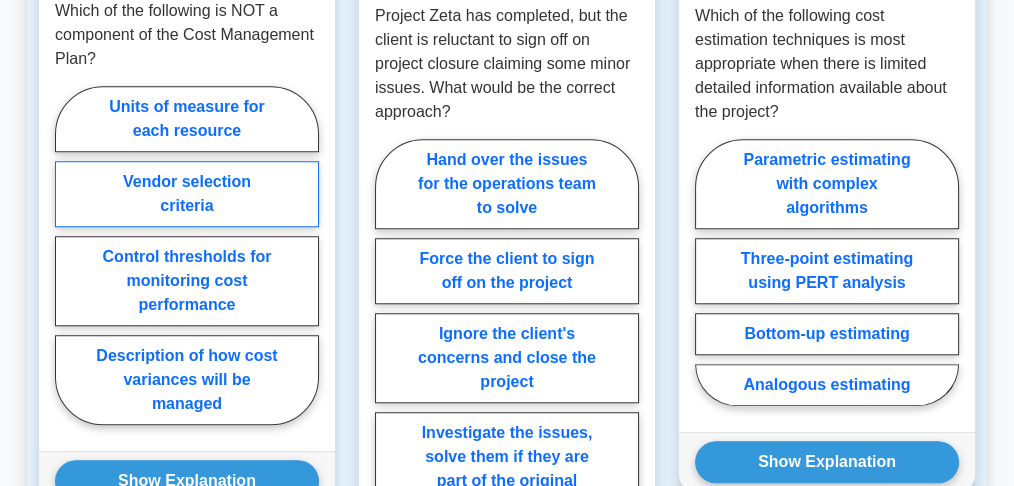 click on "Vendor selection criteria" at bounding box center (187, 194) 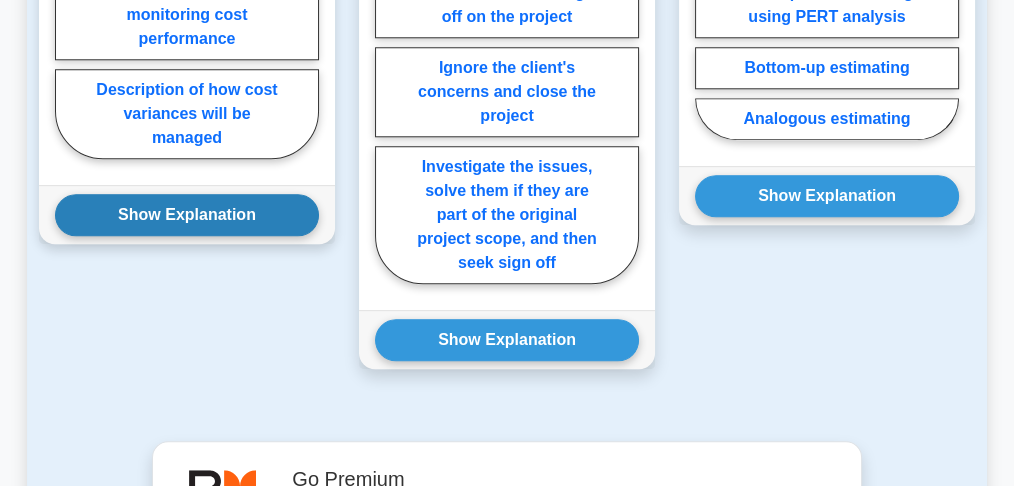 scroll, scrollTop: 2000, scrollLeft: 0, axis: vertical 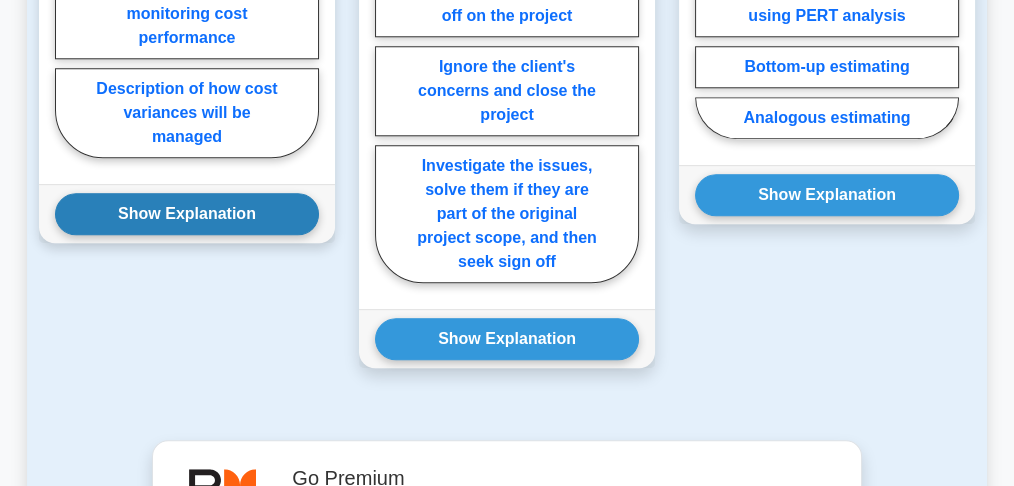 click on "Show Explanation" at bounding box center (187, 214) 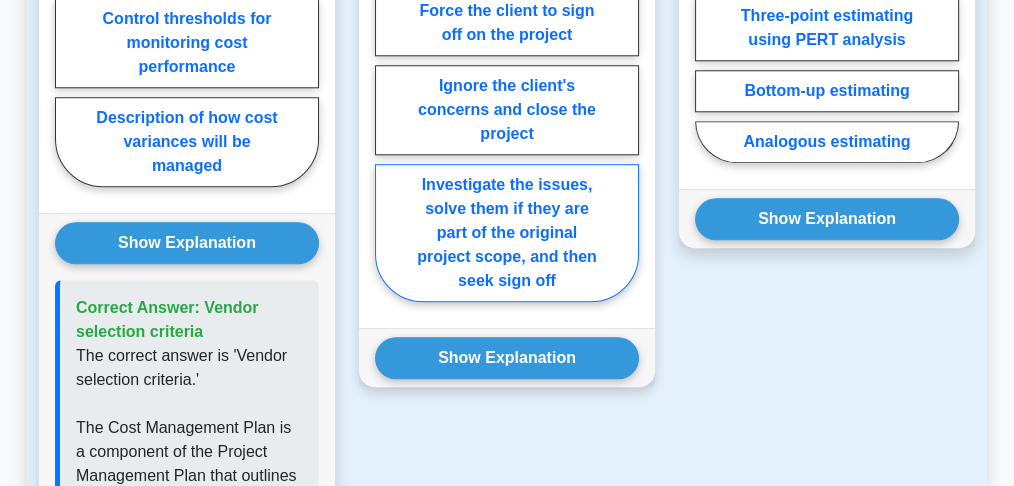 scroll, scrollTop: 2000, scrollLeft: 0, axis: vertical 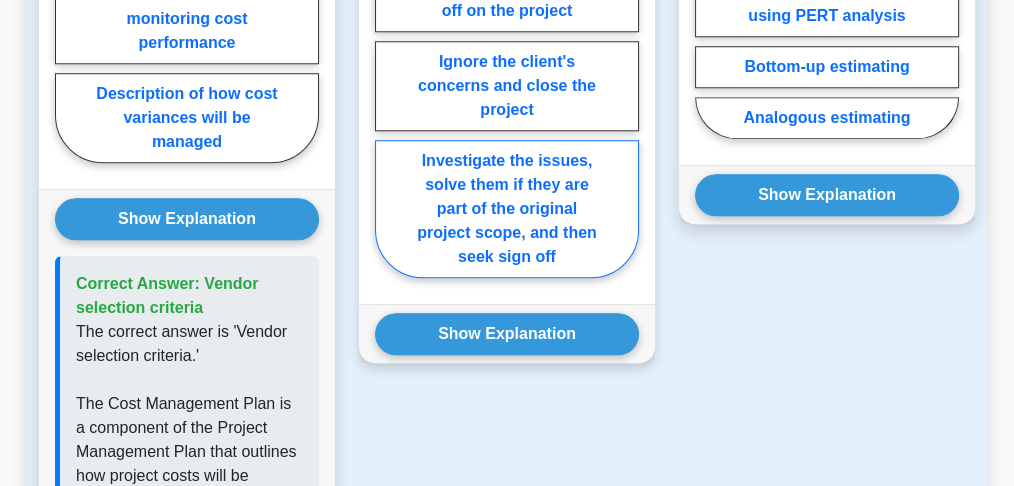 click on "Investigate the issues, solve them if they are part of the original project scope, and then seek sign off" at bounding box center (507, 209) 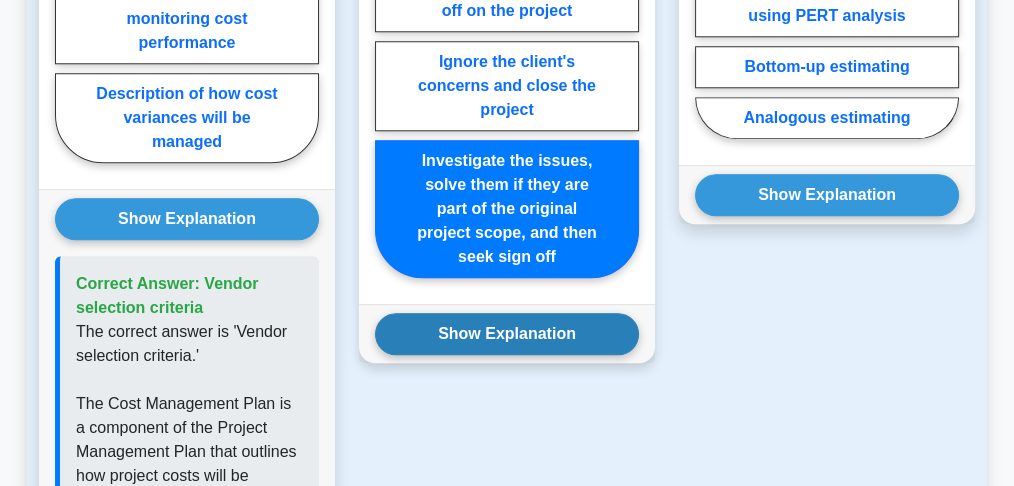 click on "Show Explanation" at bounding box center [507, 334] 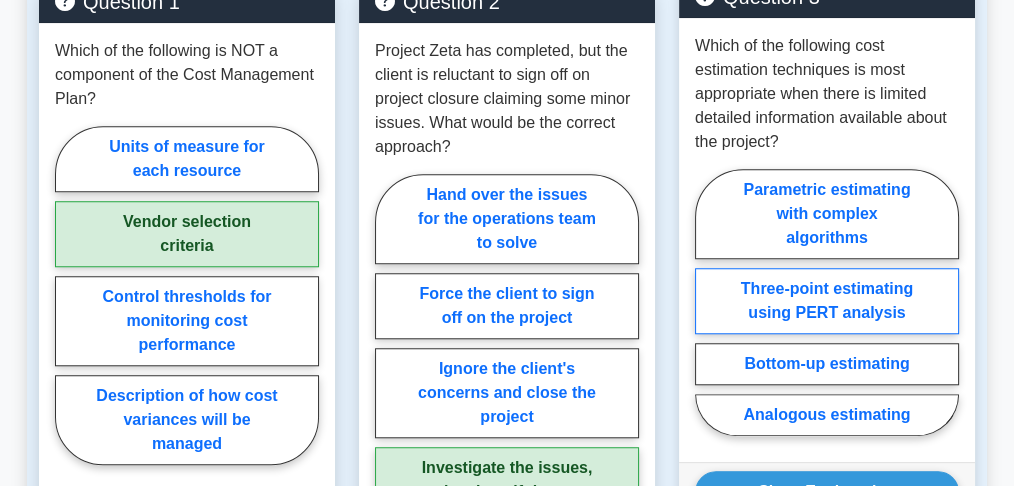 scroll, scrollTop: 1666, scrollLeft: 0, axis: vertical 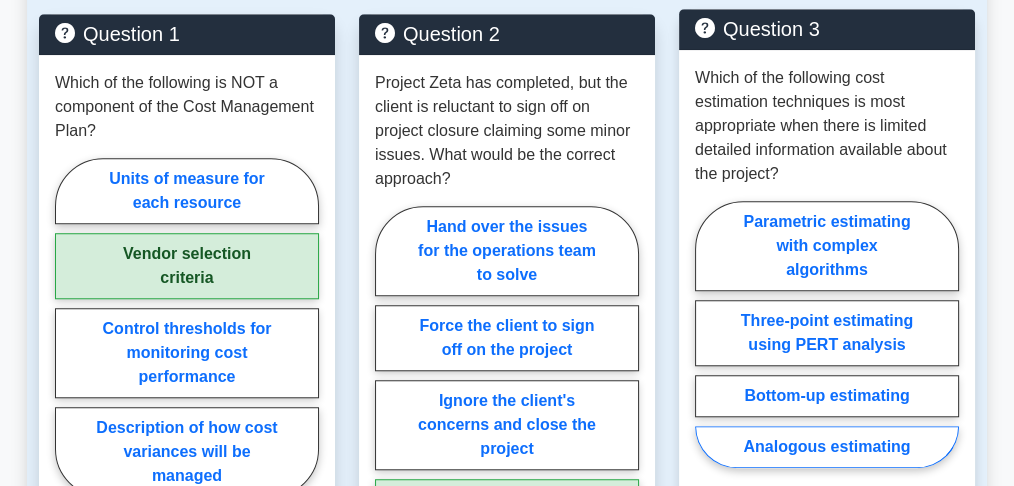 click on "Analogous estimating" at bounding box center (827, 447) 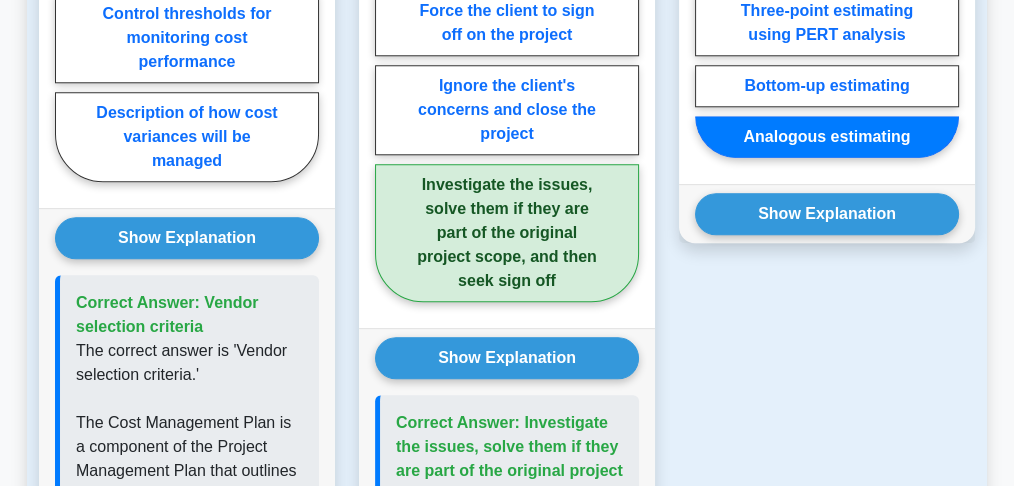 scroll, scrollTop: 2000, scrollLeft: 0, axis: vertical 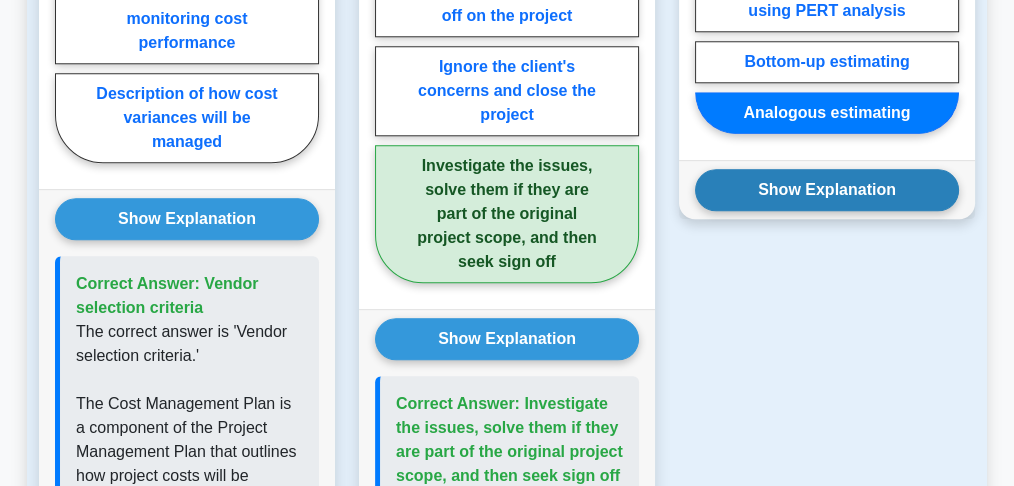 click on "Show Explanation" at bounding box center [827, 190] 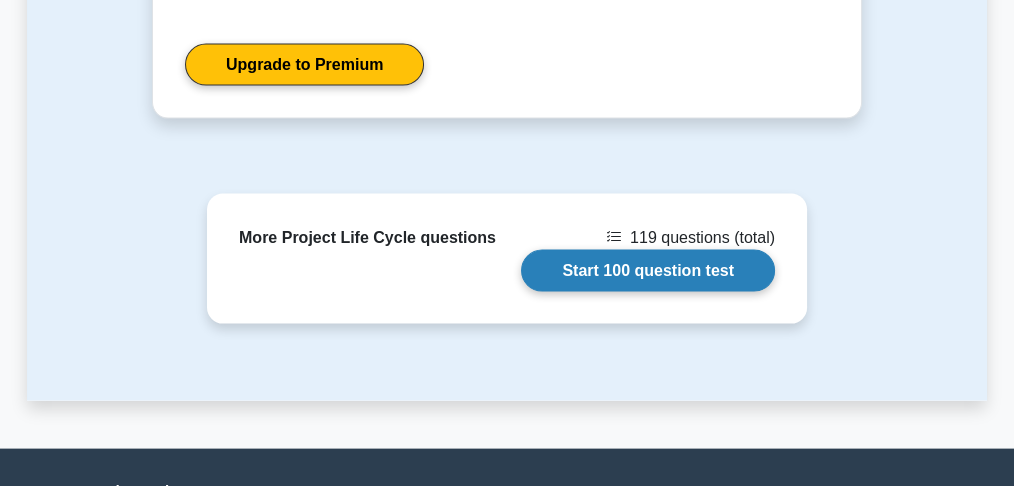 scroll, scrollTop: 4200, scrollLeft: 0, axis: vertical 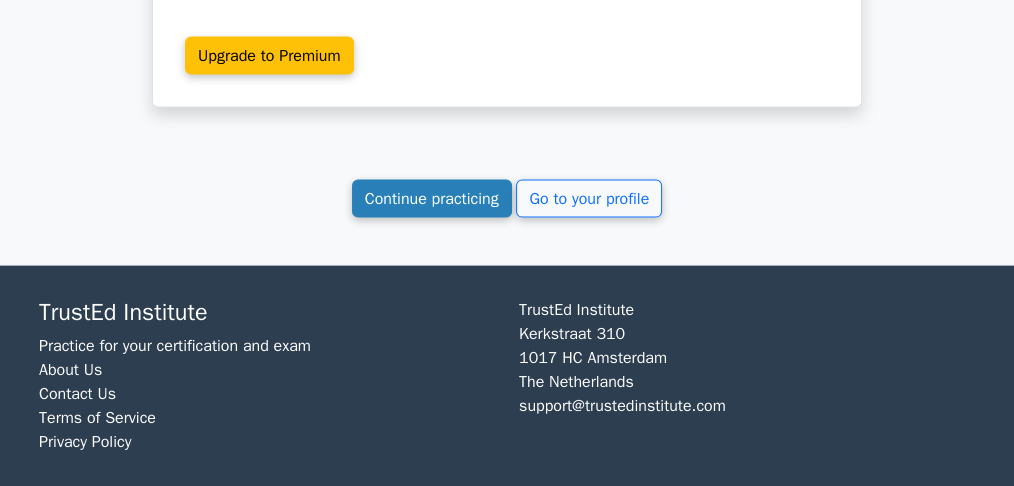 click on "Continue practicing" at bounding box center [432, 199] 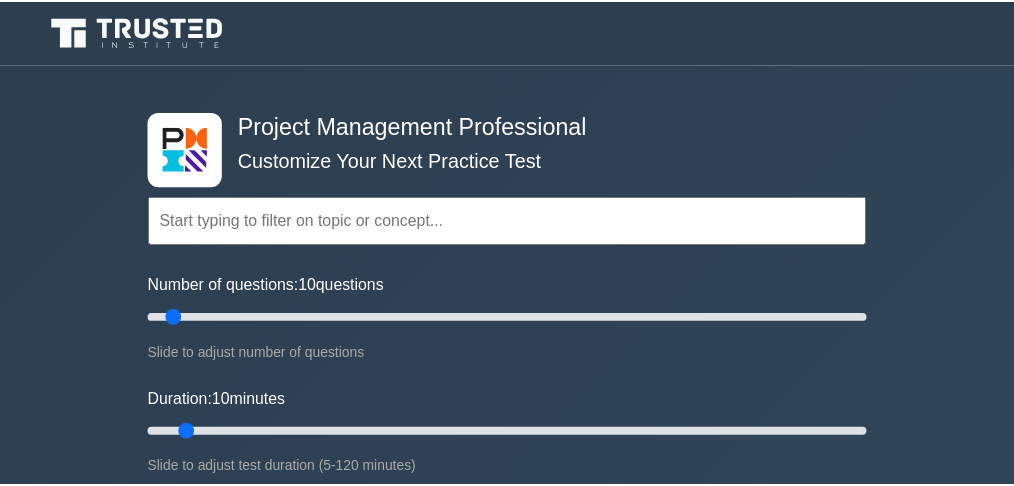 scroll, scrollTop: 0, scrollLeft: 0, axis: both 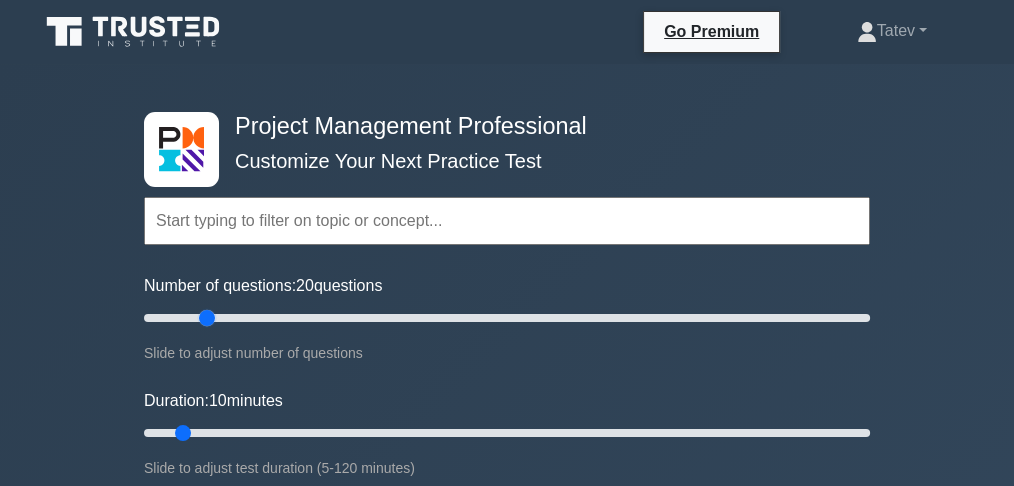 drag, startPoint x: 166, startPoint y: 315, endPoint x: 211, endPoint y: 317, distance: 45.044422 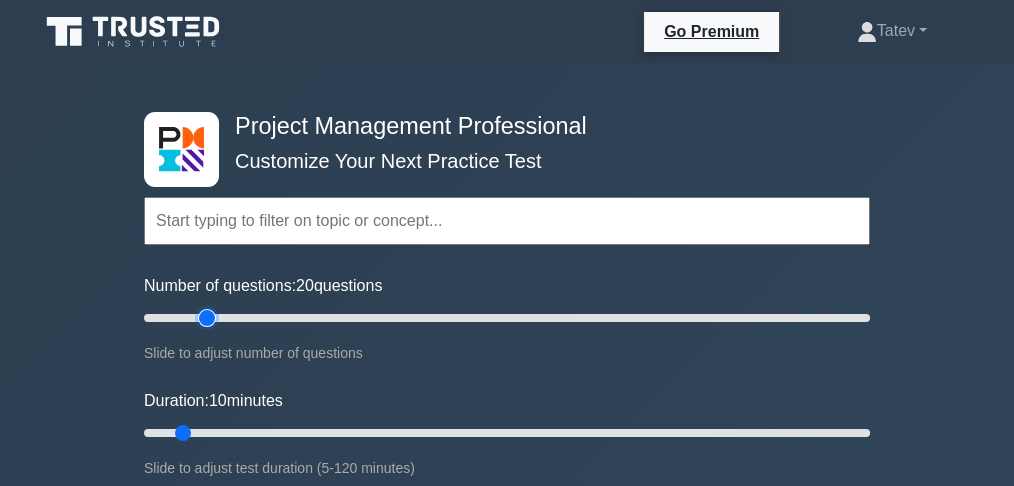 type on "20" 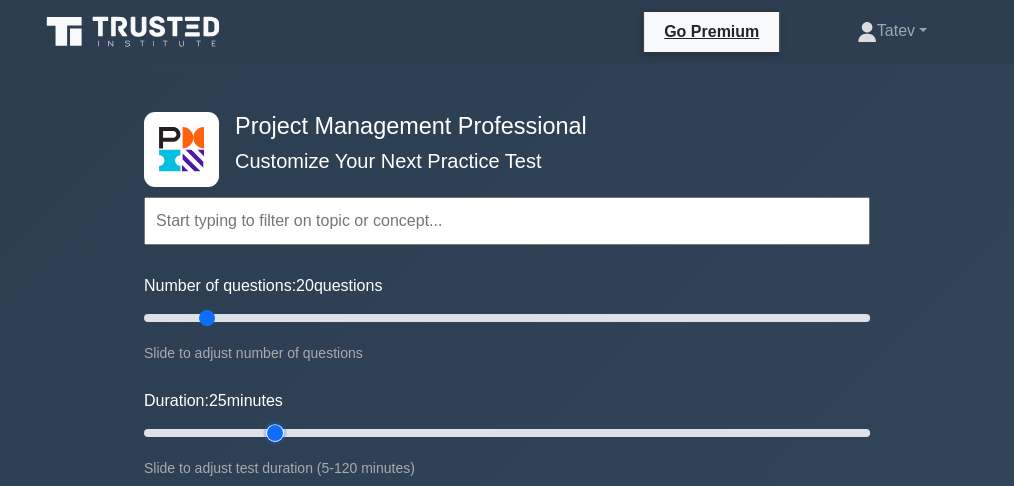 drag, startPoint x: 183, startPoint y: 433, endPoint x: 284, endPoint y: 435, distance: 101.0198 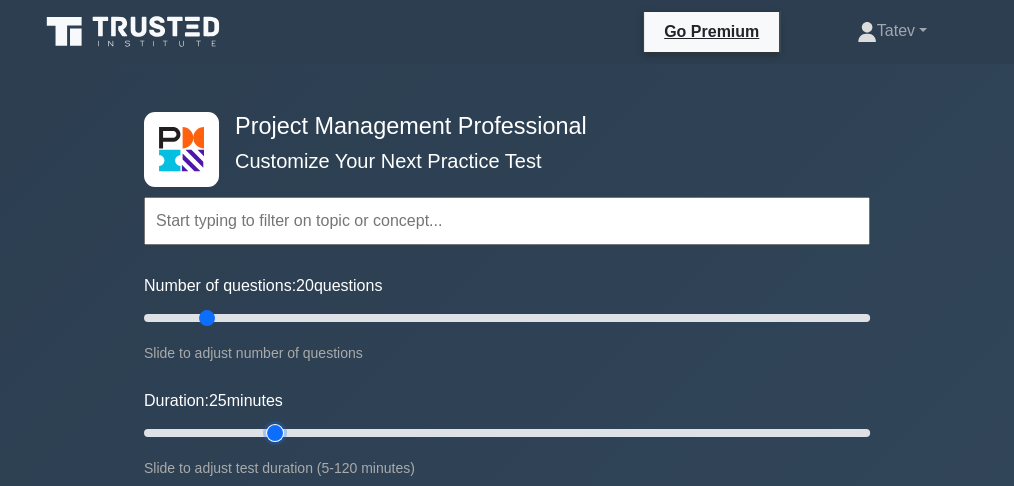 type on "25" 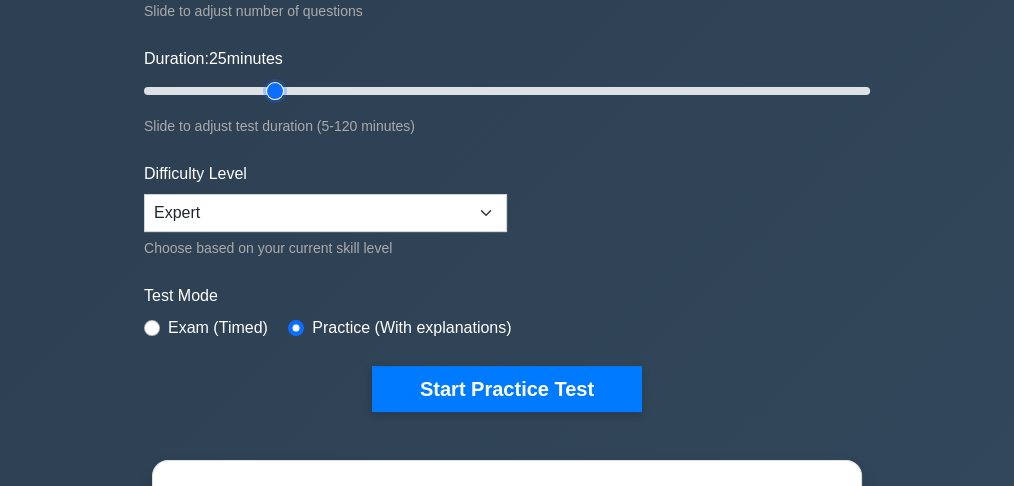 scroll, scrollTop: 400, scrollLeft: 0, axis: vertical 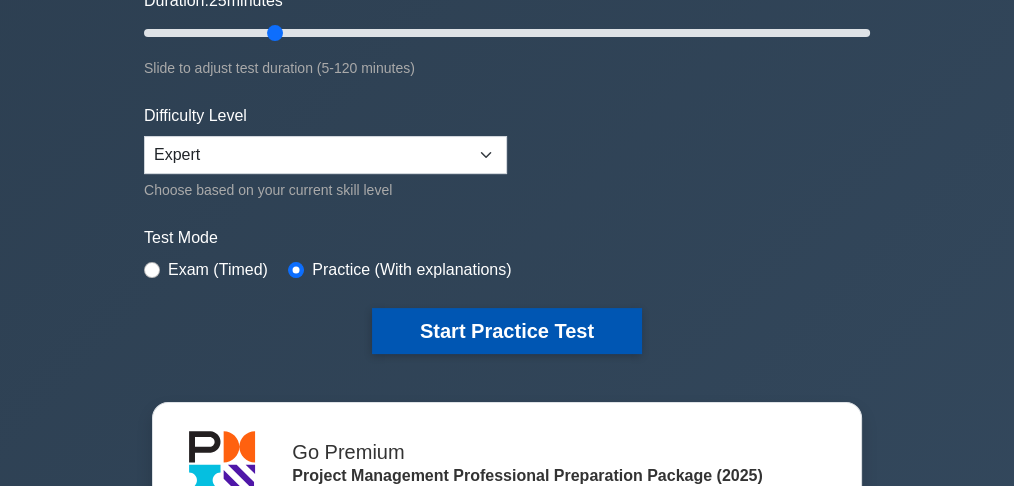 click on "Start Practice Test" at bounding box center (507, 331) 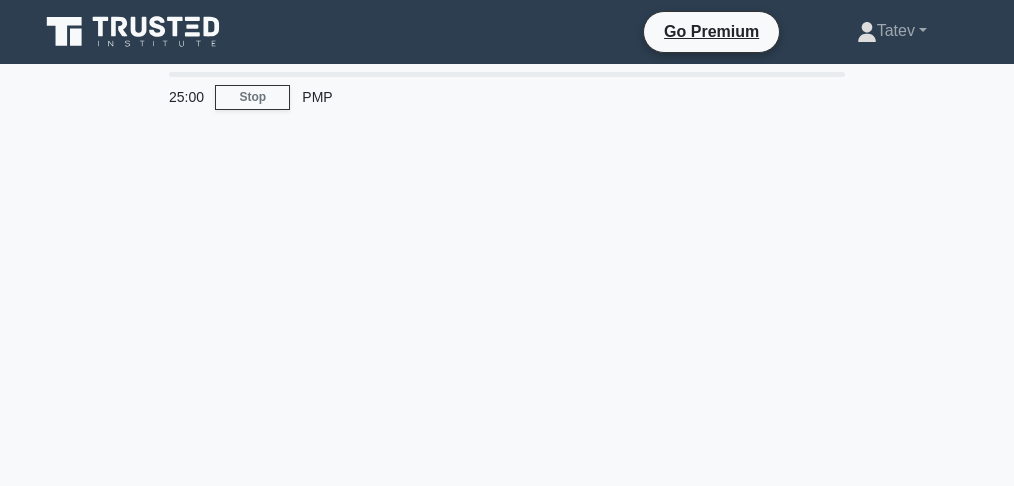 scroll, scrollTop: 0, scrollLeft: 0, axis: both 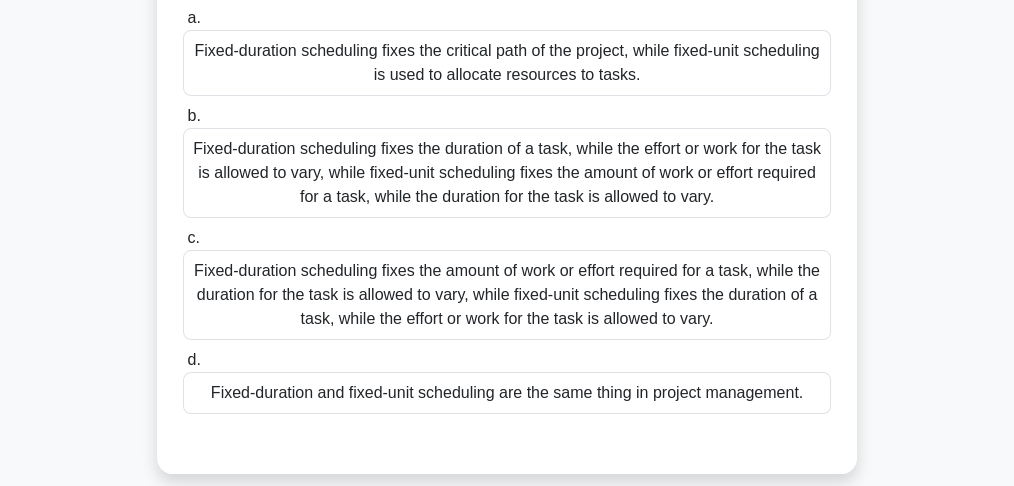 click on "Fixed-duration scheduling fixes the duration of a task, while the effort or work for the task is allowed to vary, while fixed-unit scheduling fixes the amount of work or effort required for a task, while the duration for the task is allowed to vary." at bounding box center [507, 173] 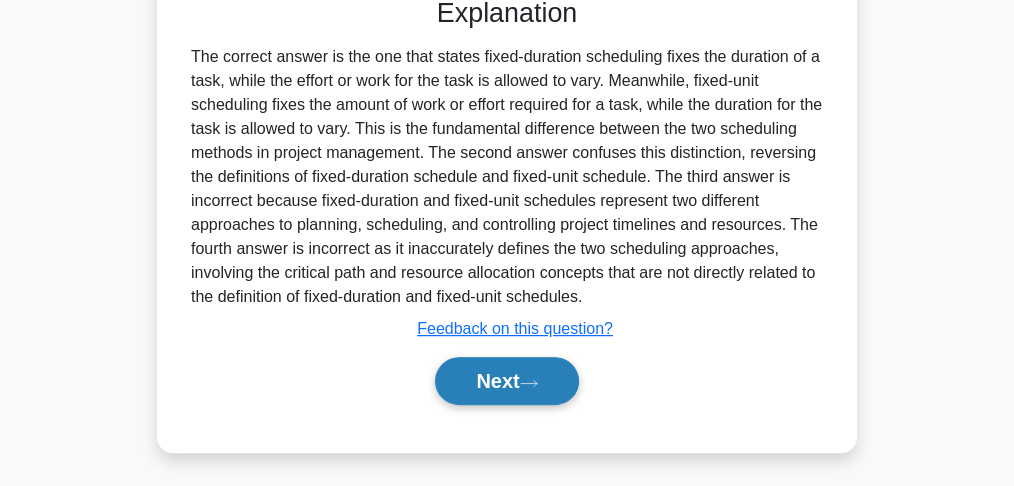 click on "Next" at bounding box center [506, 381] 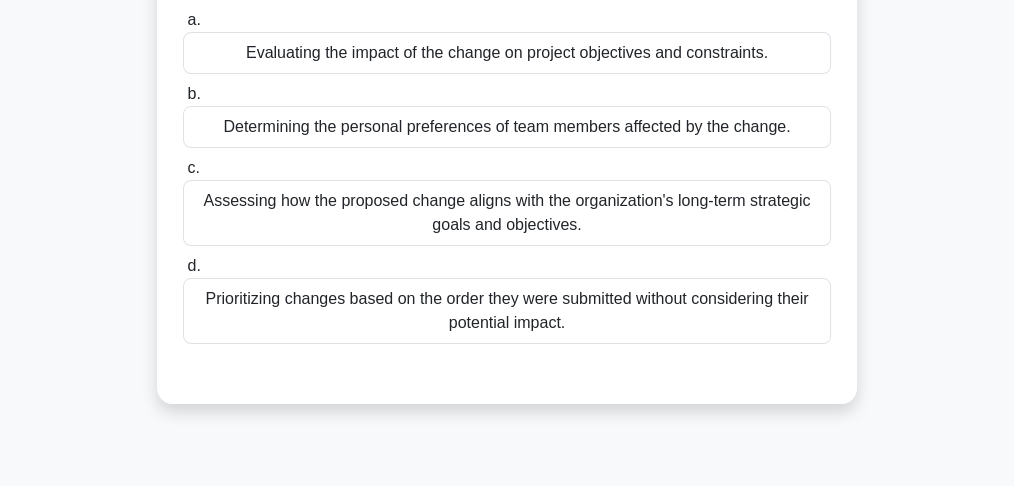 scroll, scrollTop: 200, scrollLeft: 0, axis: vertical 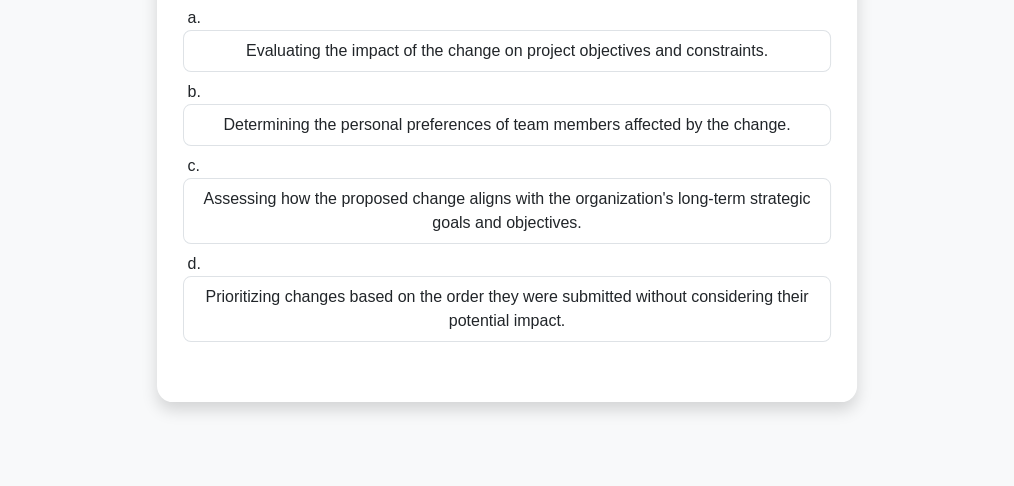 click on "Evaluating the impact of the change on project objectives and constraints." at bounding box center [507, 51] 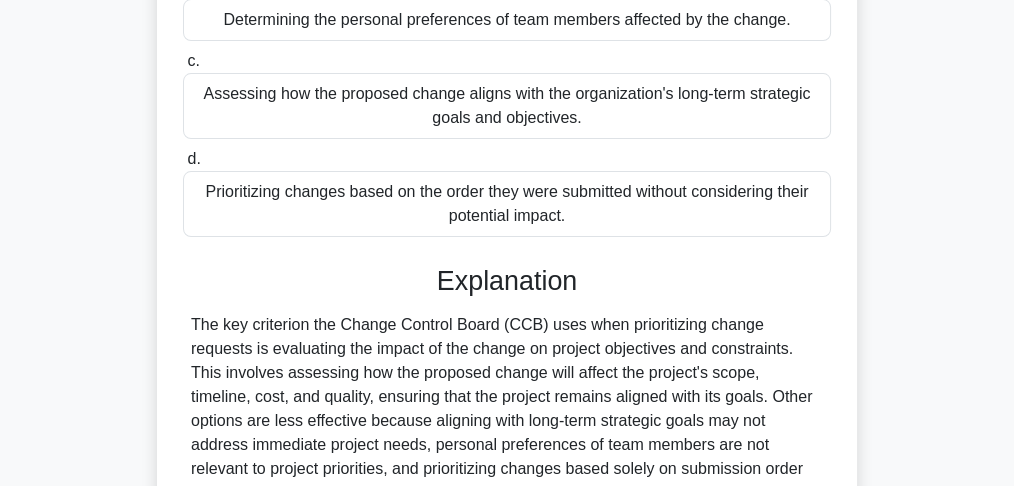 scroll, scrollTop: 594, scrollLeft: 0, axis: vertical 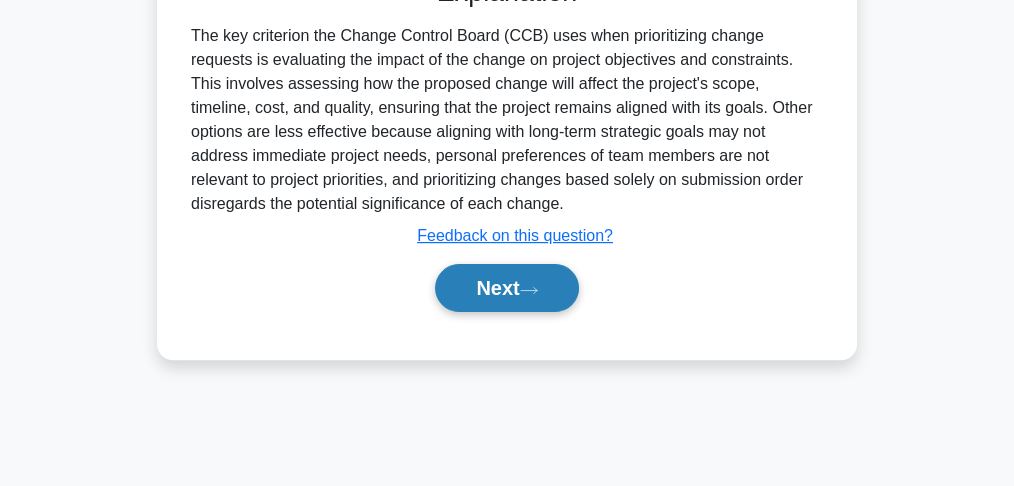 click on "Next" at bounding box center [506, 288] 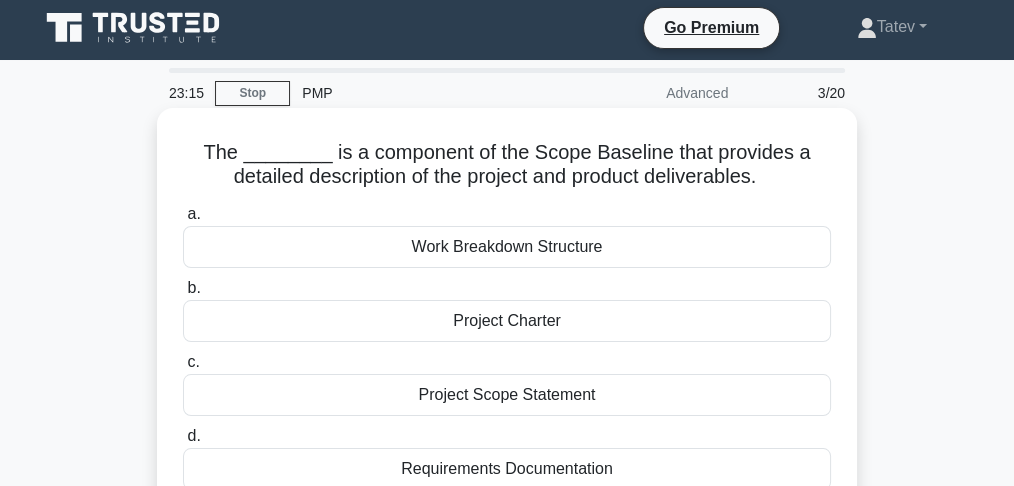 scroll, scrollTop: 0, scrollLeft: 0, axis: both 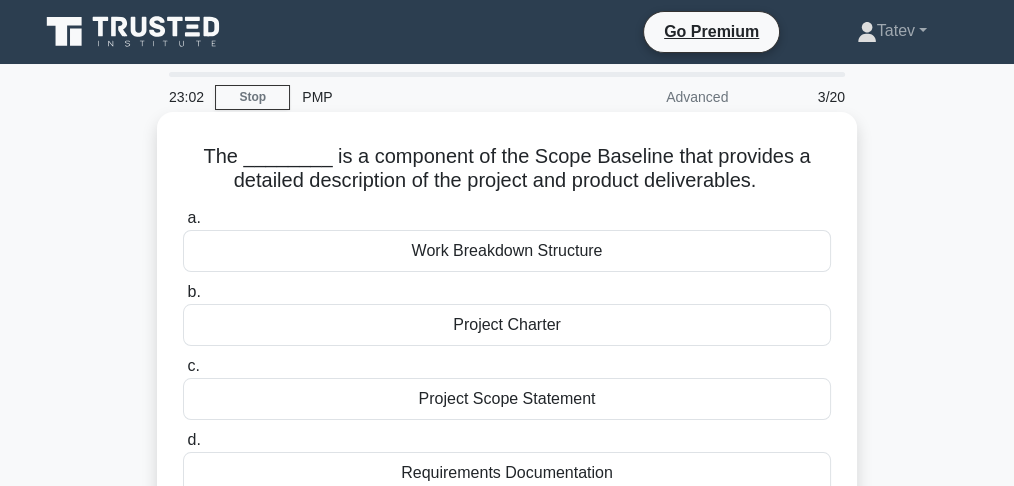 click on "Project Scope Statement" at bounding box center [507, 399] 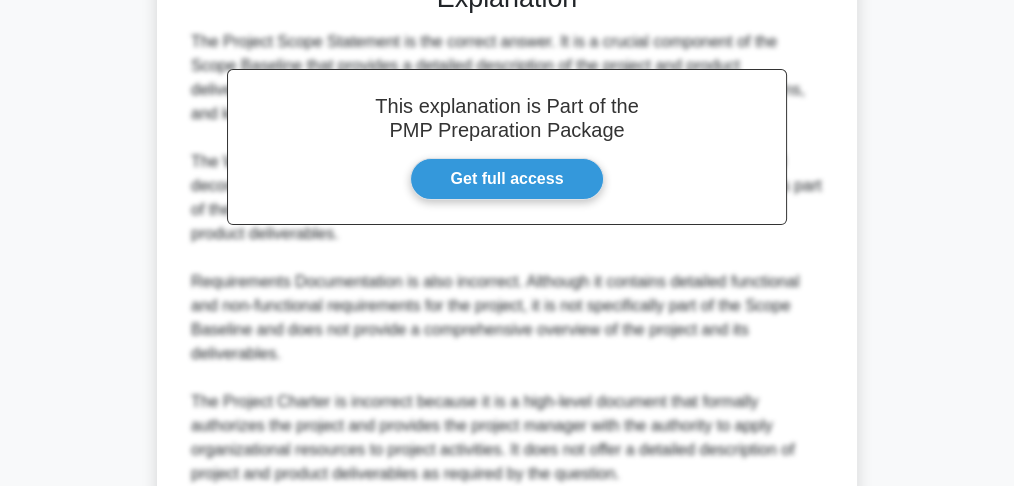 scroll, scrollTop: 717, scrollLeft: 0, axis: vertical 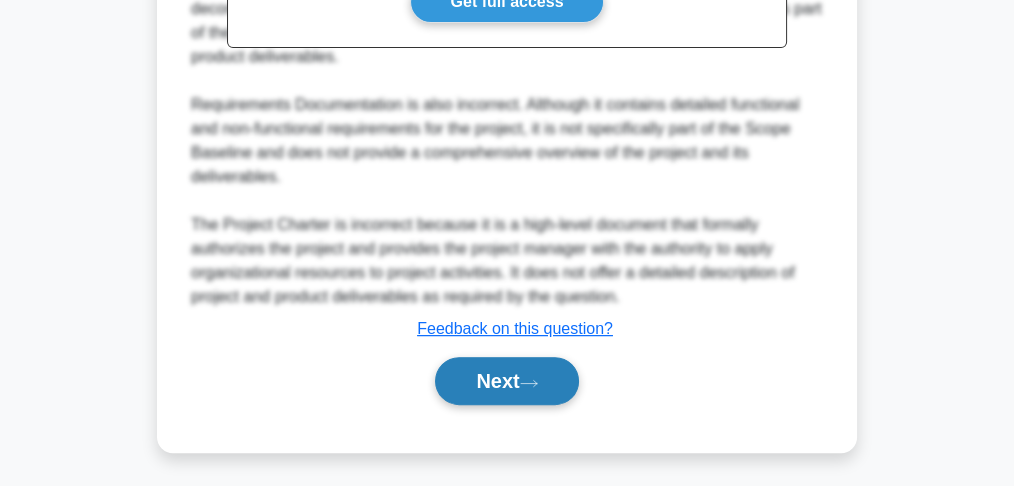 click on "Next" at bounding box center (506, 381) 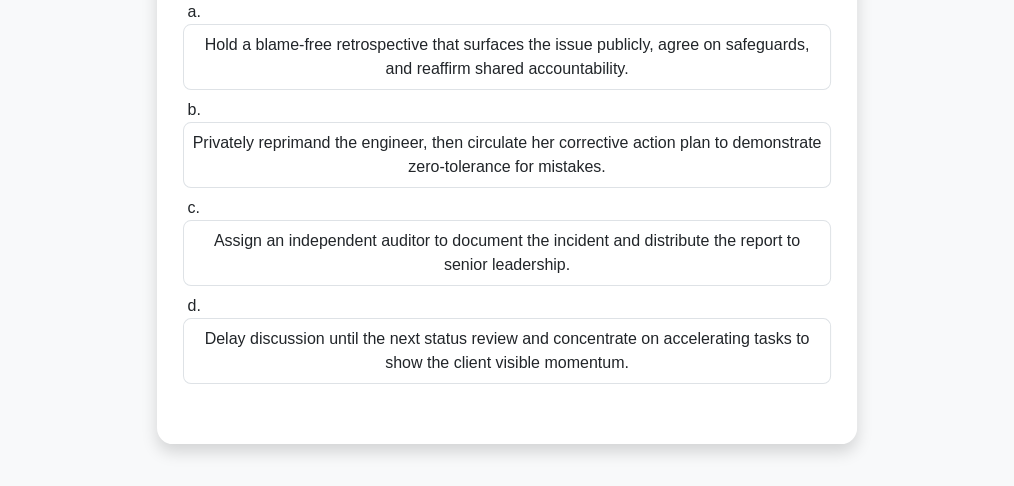 scroll, scrollTop: 333, scrollLeft: 0, axis: vertical 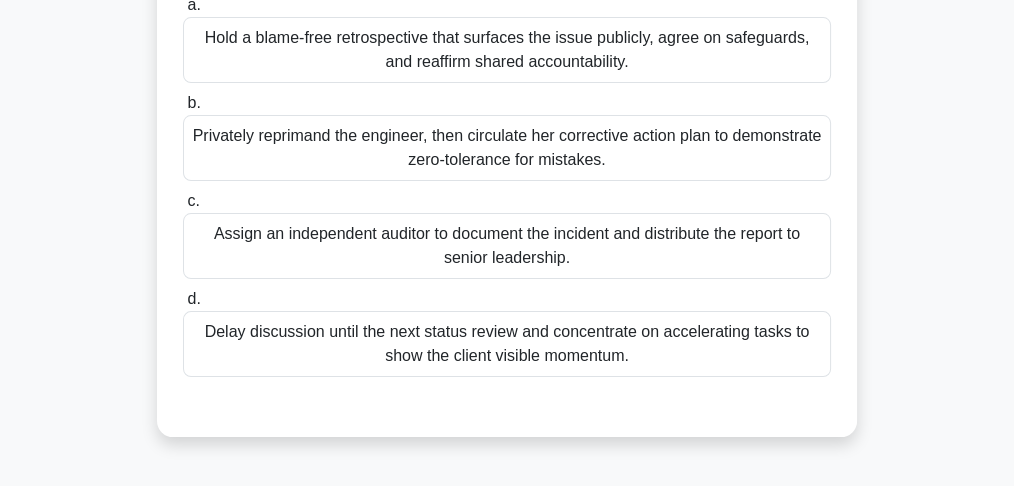 click on "b.
Privately reprimand the engineer, then circulate her corrective action plan to demonstrate zero-tolerance for mistakes." at bounding box center (507, 136) 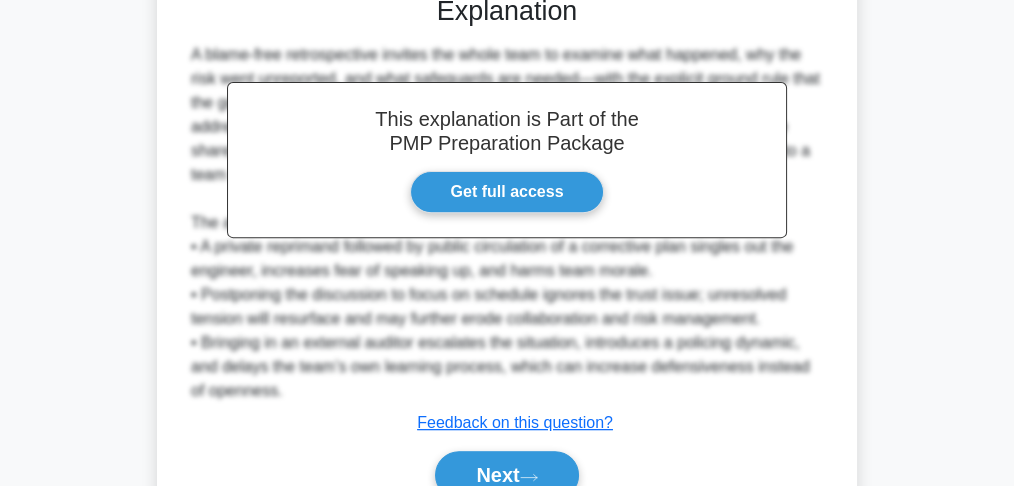 scroll, scrollTop: 840, scrollLeft: 0, axis: vertical 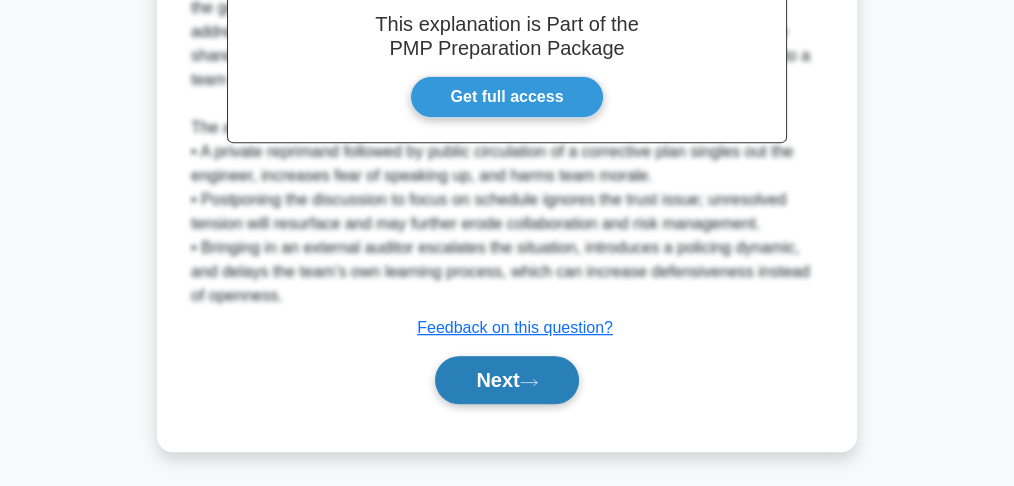 click on "Next" at bounding box center (506, 380) 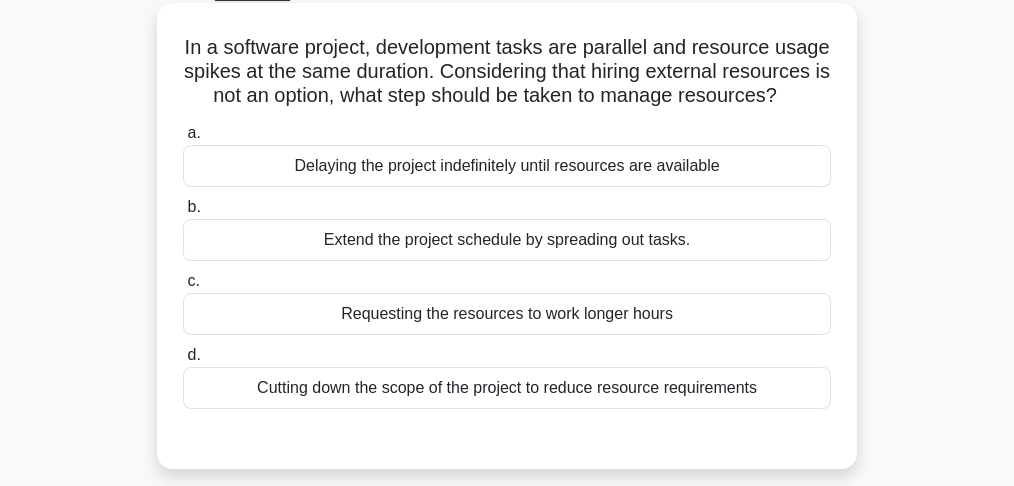 scroll, scrollTop: 133, scrollLeft: 0, axis: vertical 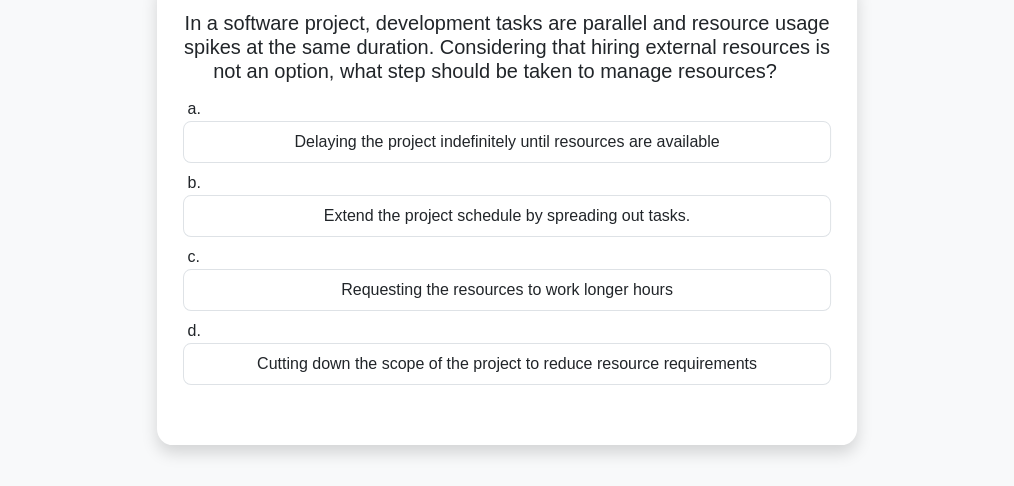 click on "Extend the project schedule by spreading out tasks." at bounding box center (507, 216) 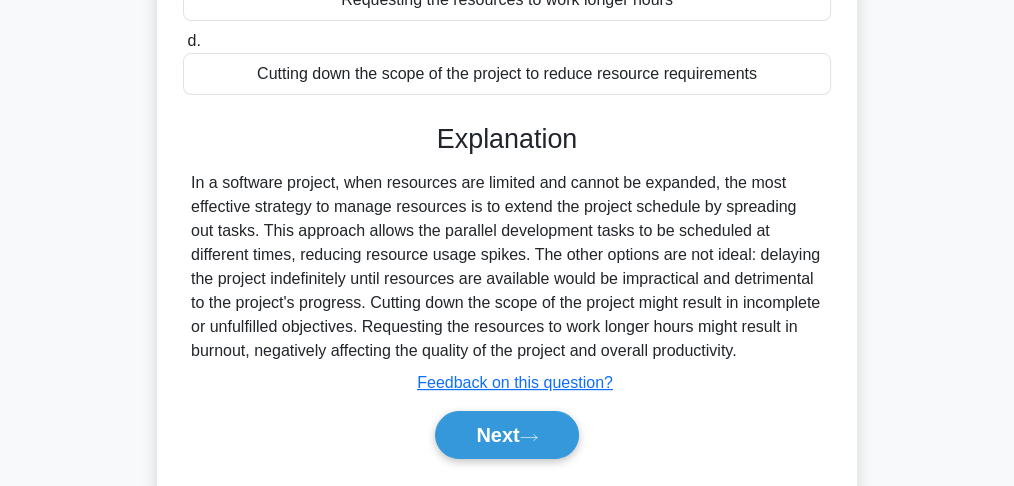 scroll, scrollTop: 533, scrollLeft: 0, axis: vertical 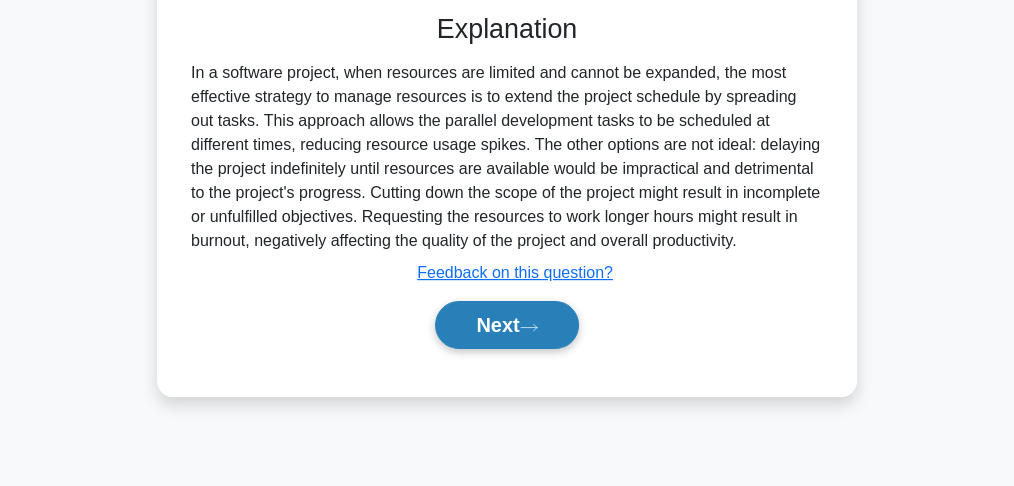 click on "Next" at bounding box center (506, 325) 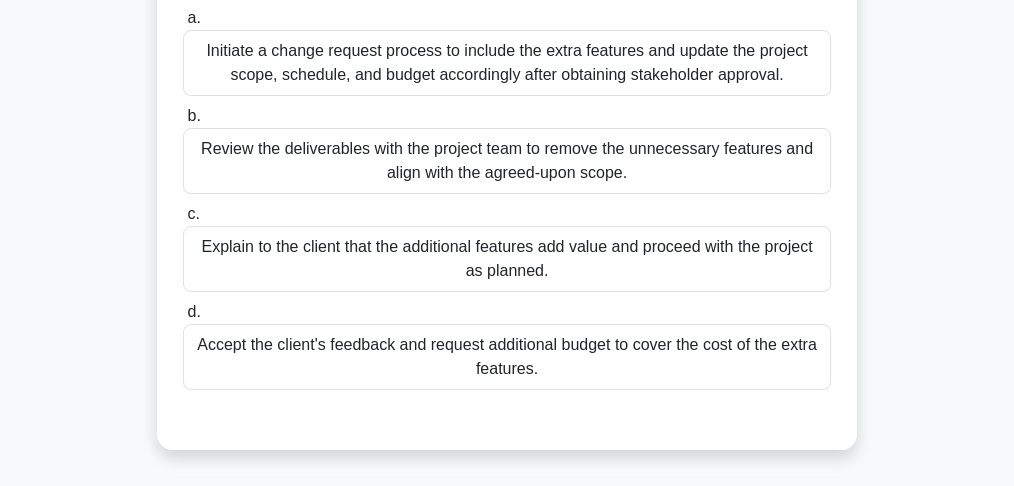 scroll, scrollTop: 266, scrollLeft: 0, axis: vertical 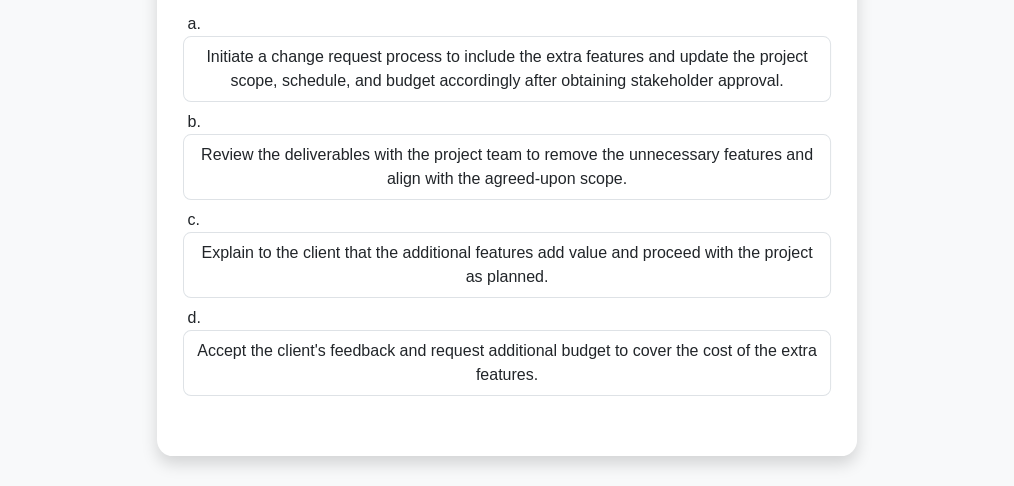 click on "Review the deliverables with the project team to remove the unnecessary features and align with the agreed-upon scope." at bounding box center (507, 167) 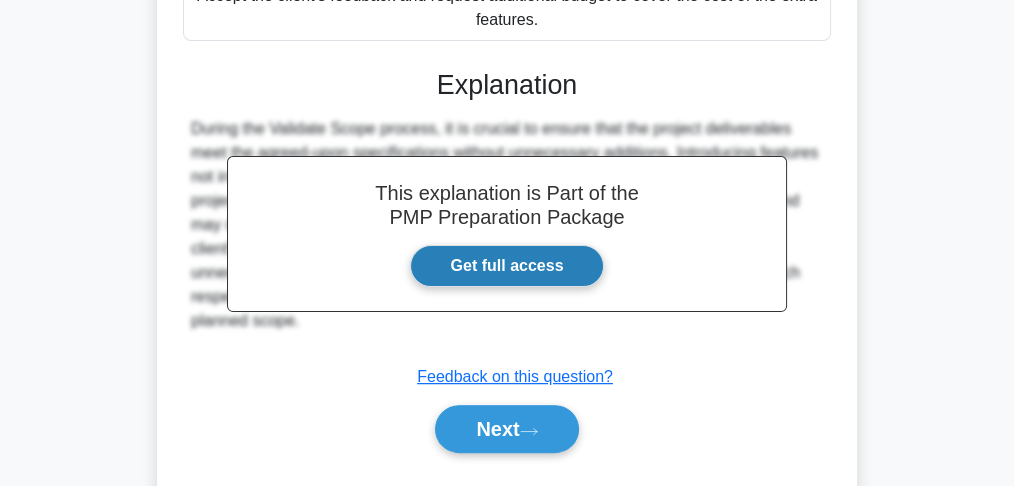 scroll, scrollTop: 669, scrollLeft: 0, axis: vertical 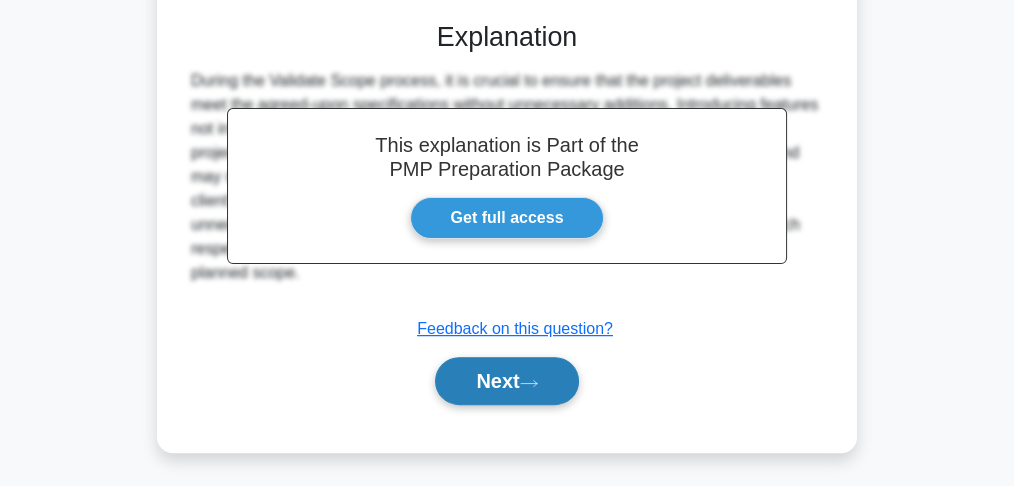 click 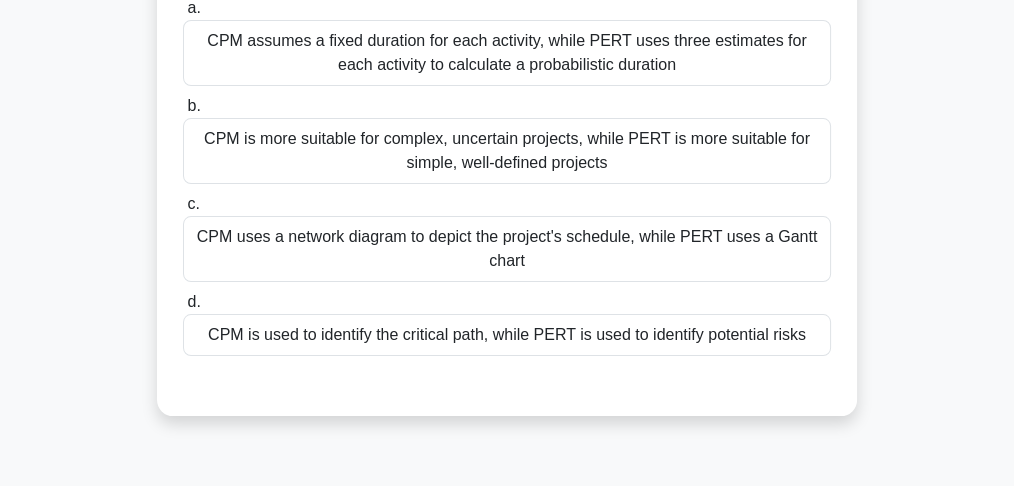 scroll, scrollTop: 133, scrollLeft: 0, axis: vertical 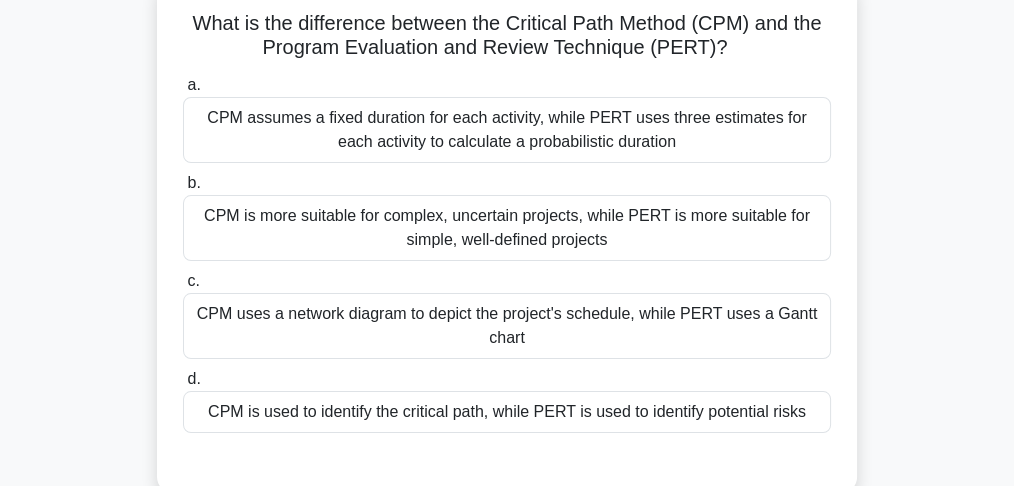 click on "CPM assumes a fixed duration for each activity, while PERT uses three estimates for each activity to calculate a probabilistic duration" at bounding box center (507, 130) 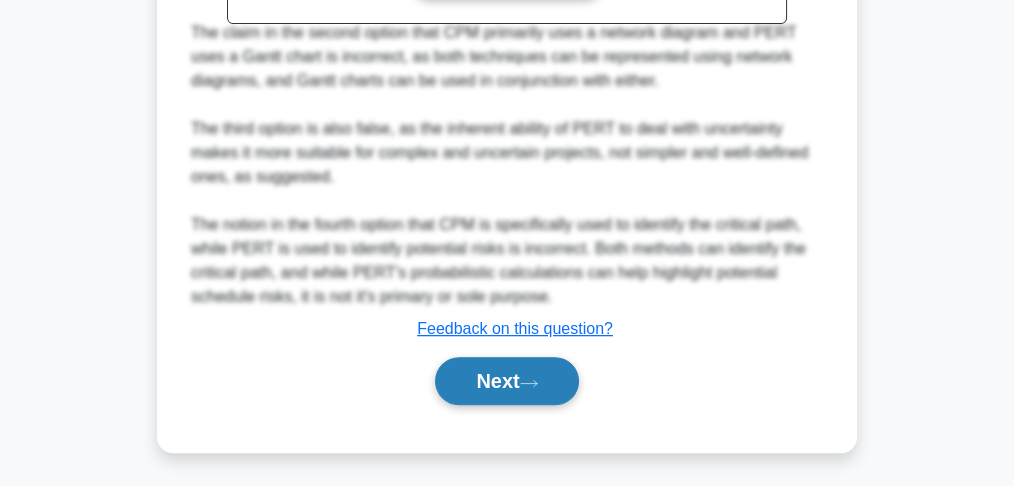 click on "Next" at bounding box center (506, 381) 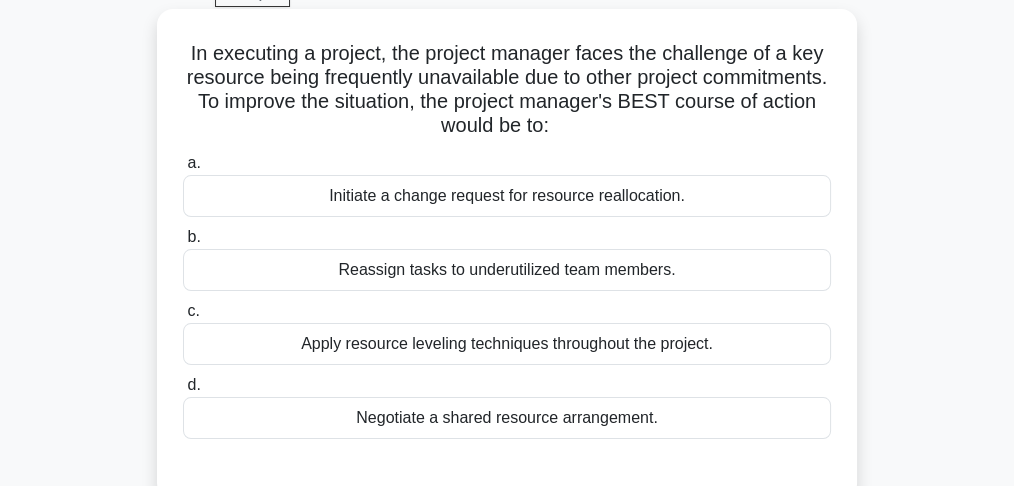 scroll, scrollTop: 80, scrollLeft: 0, axis: vertical 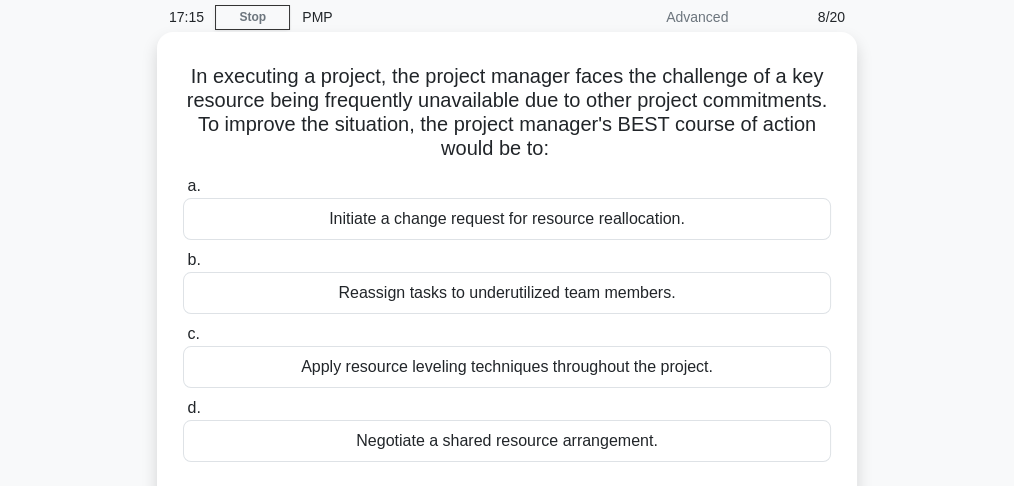 click on "Initiate a change request for resource reallocation." at bounding box center (507, 219) 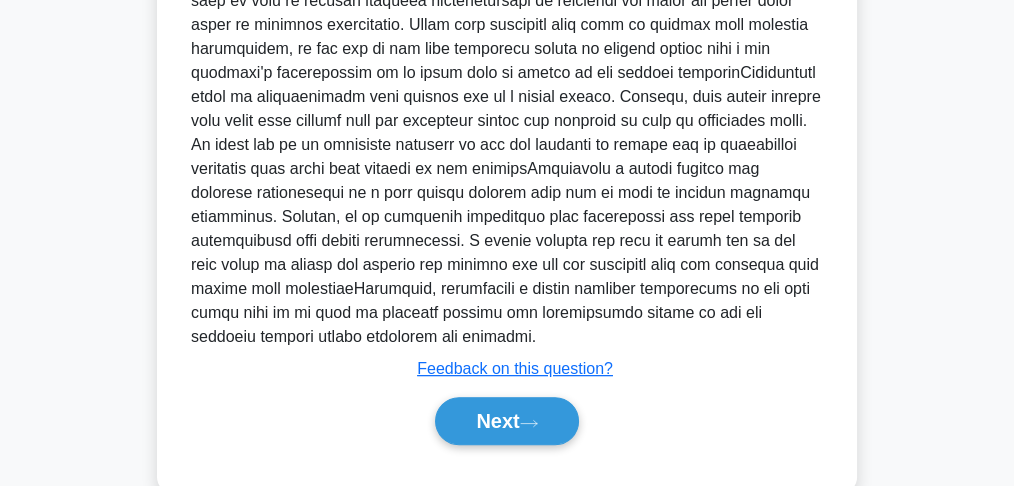 scroll, scrollTop: 840, scrollLeft: 0, axis: vertical 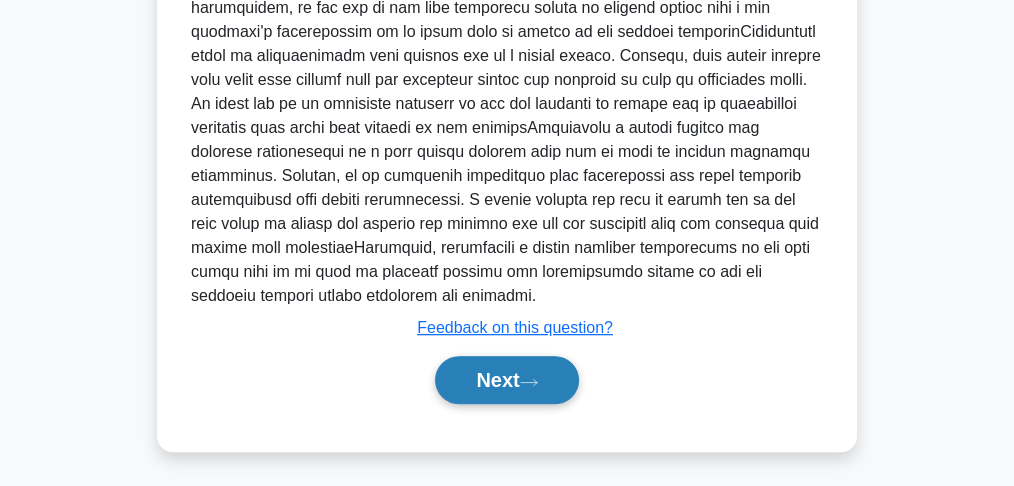 click on "Next" at bounding box center [506, 380] 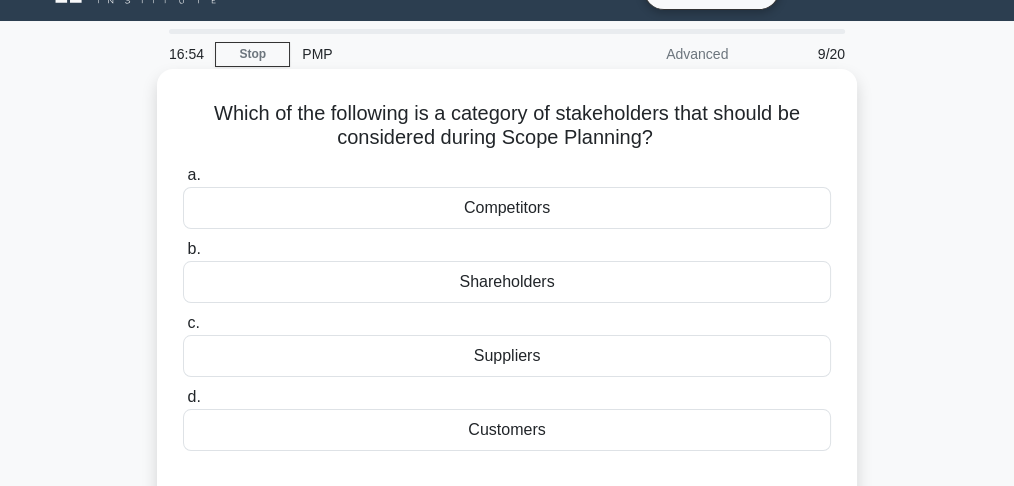 scroll, scrollTop: 133, scrollLeft: 0, axis: vertical 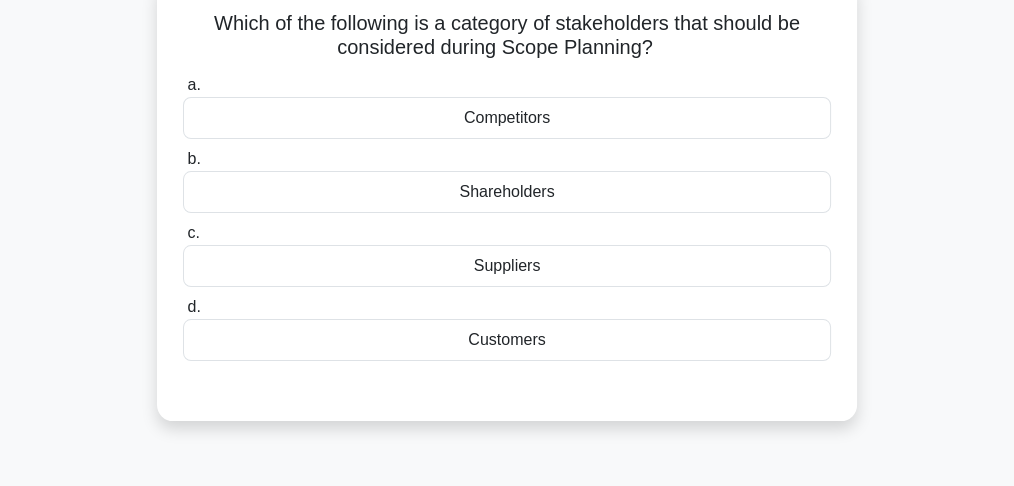 click on "Customers" at bounding box center [507, 340] 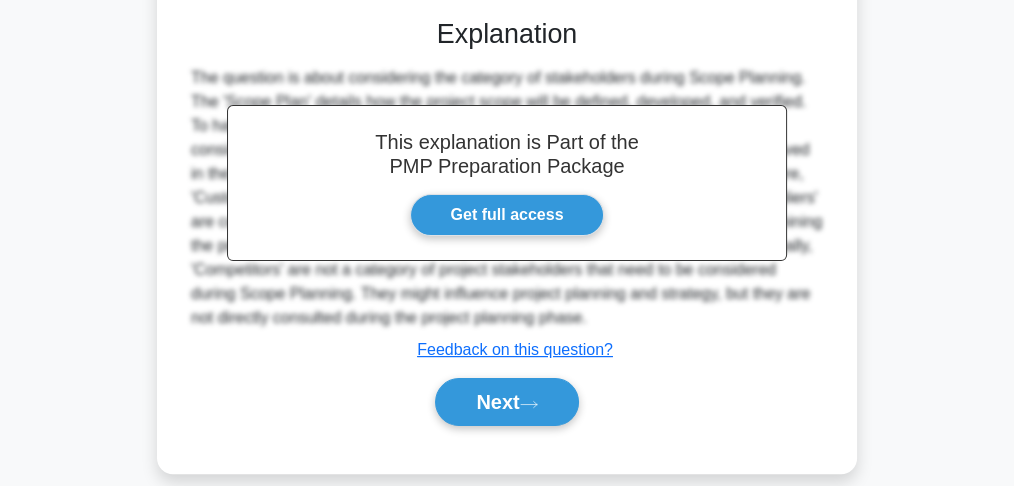 scroll, scrollTop: 533, scrollLeft: 0, axis: vertical 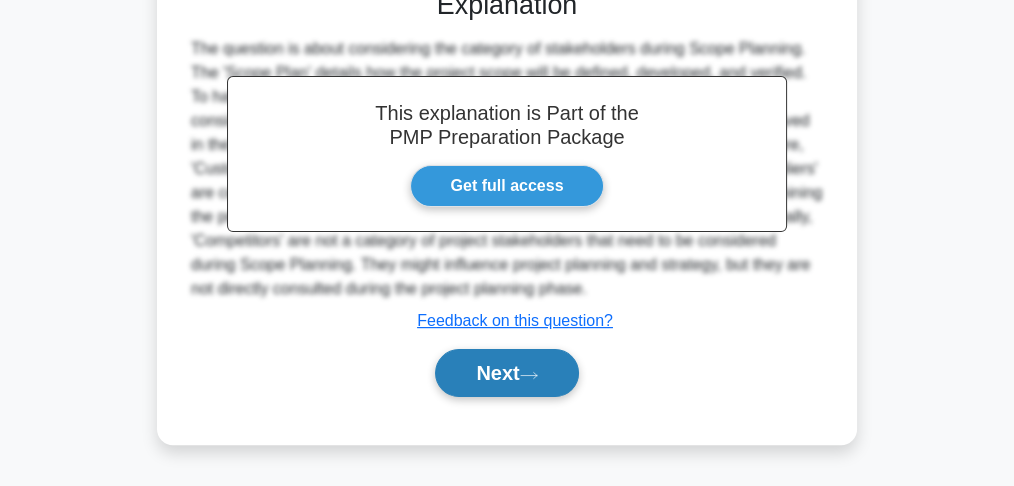 click on "Next" at bounding box center (506, 373) 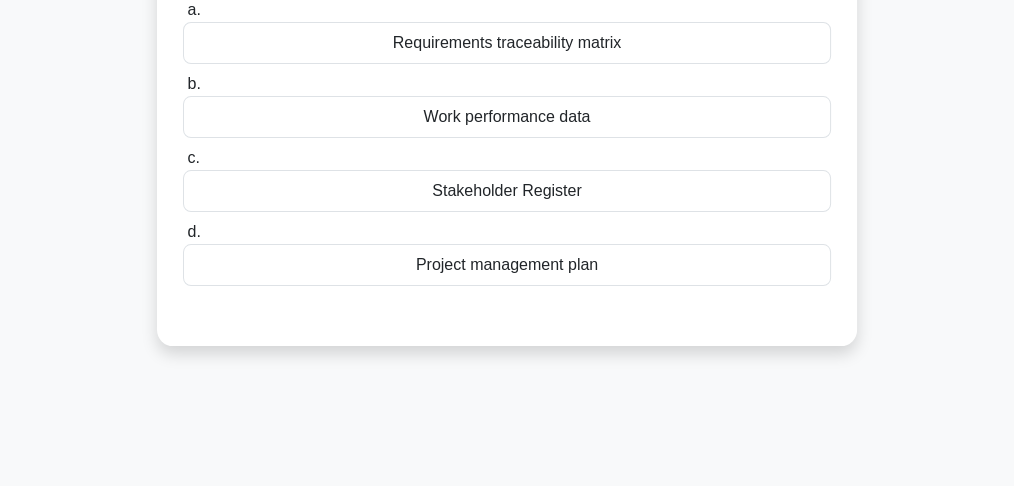 scroll, scrollTop: 66, scrollLeft: 0, axis: vertical 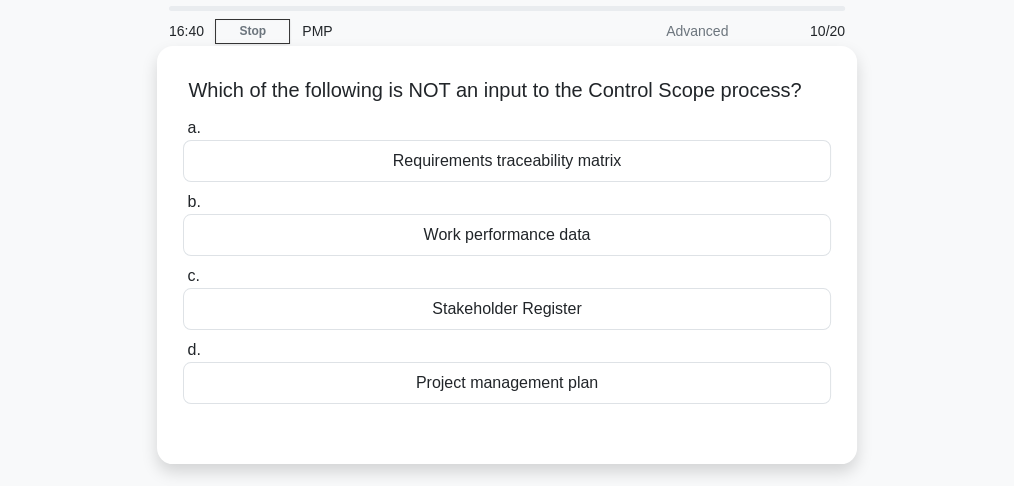 click on "Stakeholder Register" at bounding box center (507, 309) 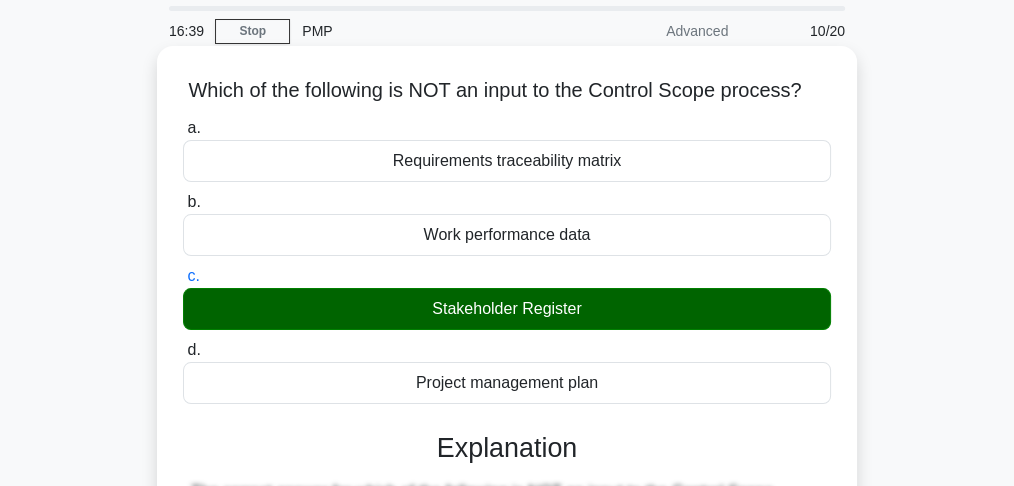 scroll, scrollTop: 466, scrollLeft: 0, axis: vertical 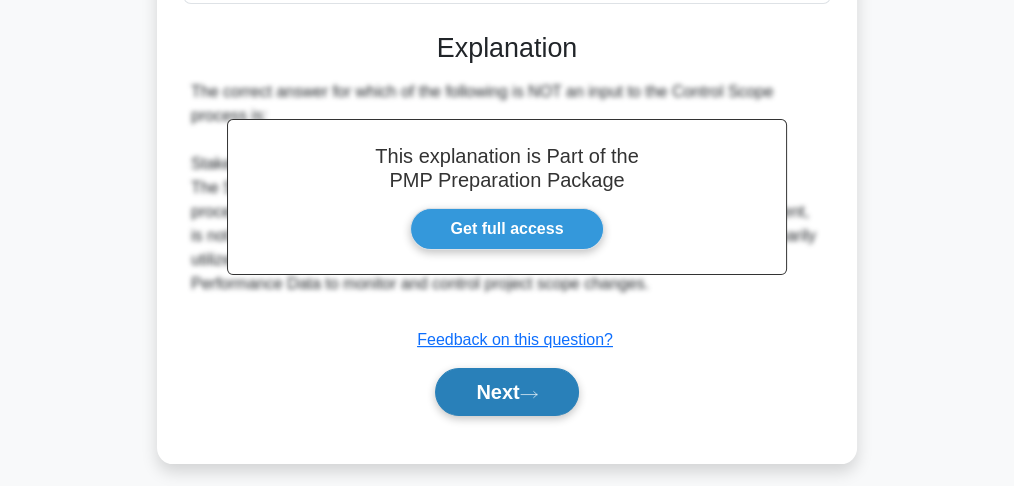 click 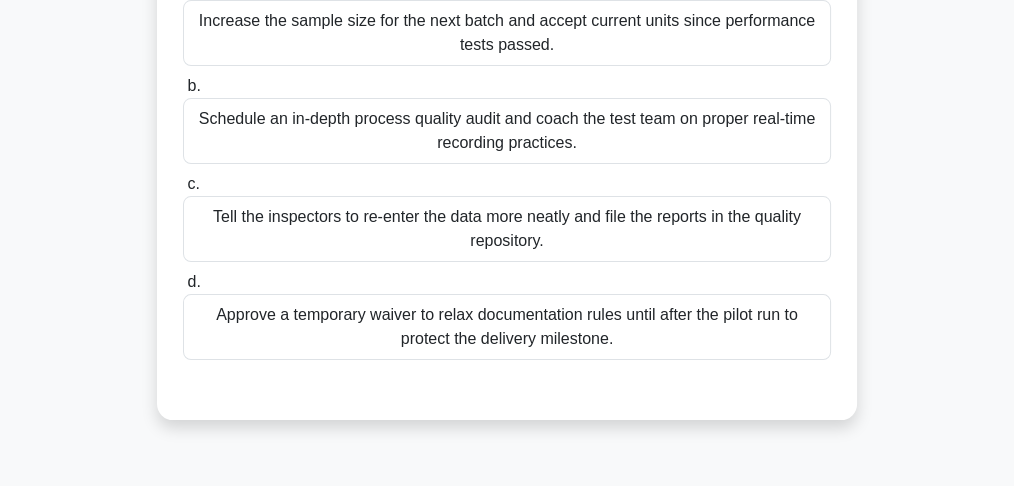scroll, scrollTop: 333, scrollLeft: 0, axis: vertical 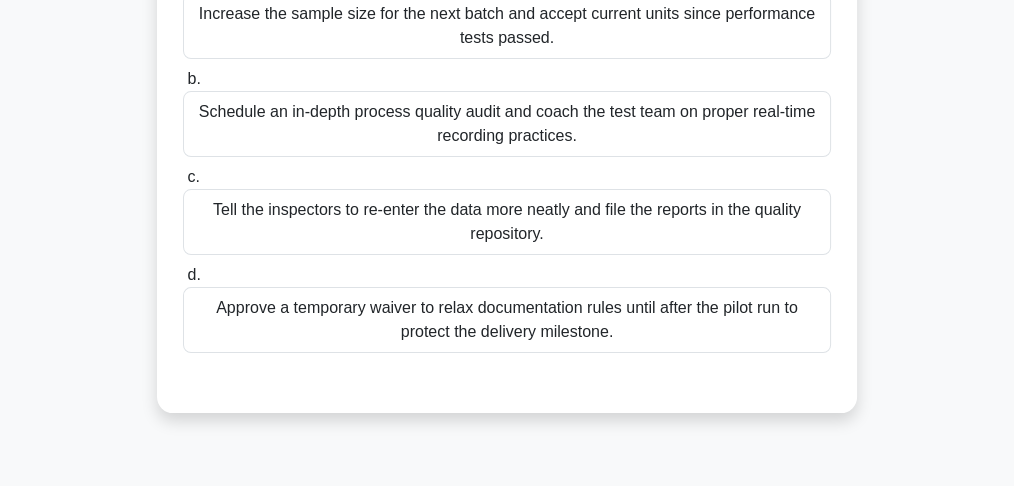 click on "Schedule an in-depth process quality audit and coach the test team on proper real-time recording practices." at bounding box center [507, 124] 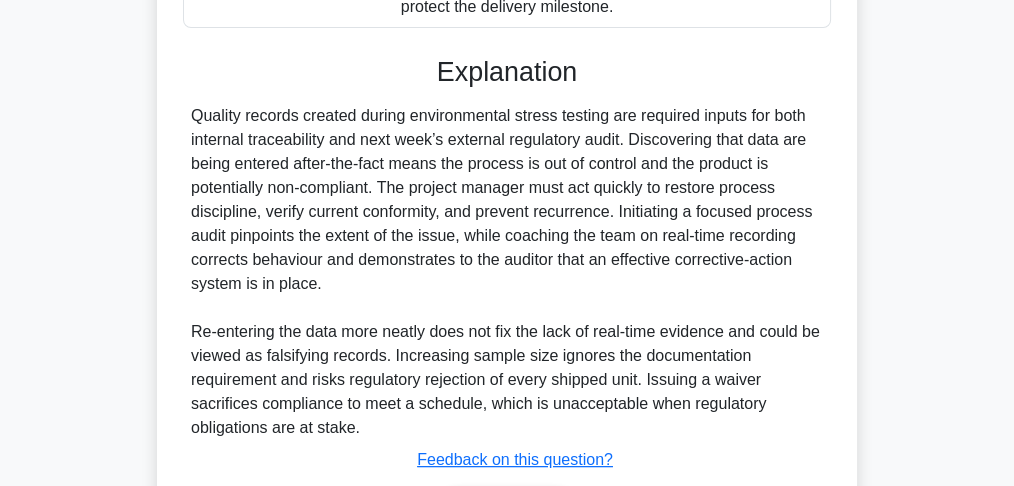 scroll, scrollTop: 789, scrollLeft: 0, axis: vertical 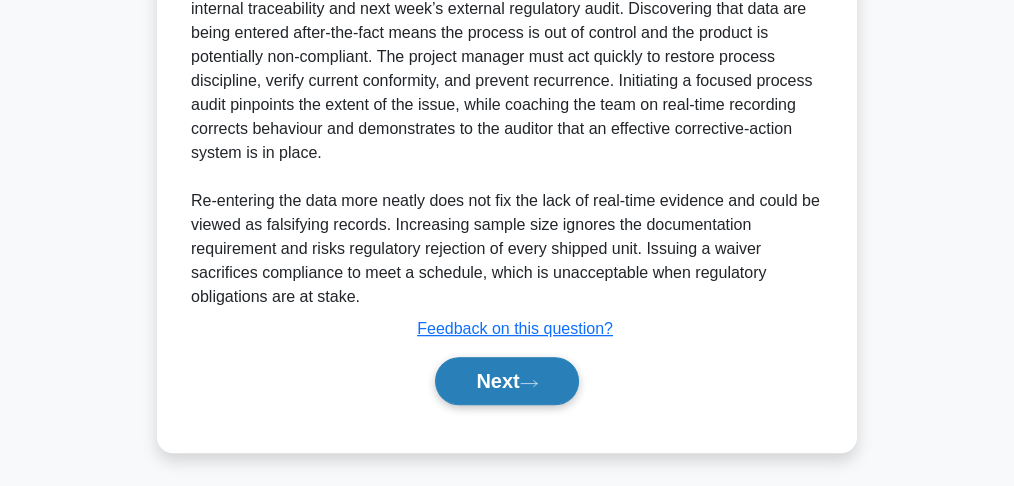click on "Next" at bounding box center [506, 381] 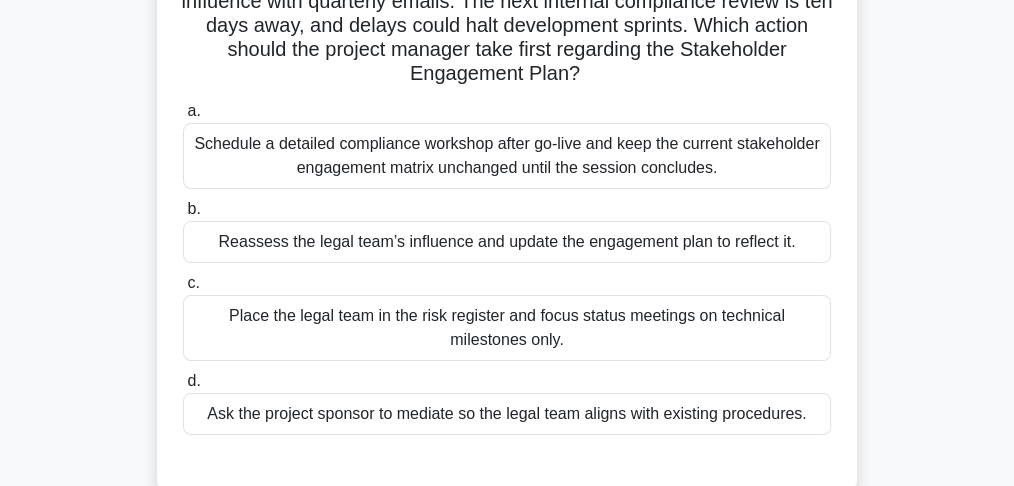 scroll, scrollTop: 266, scrollLeft: 0, axis: vertical 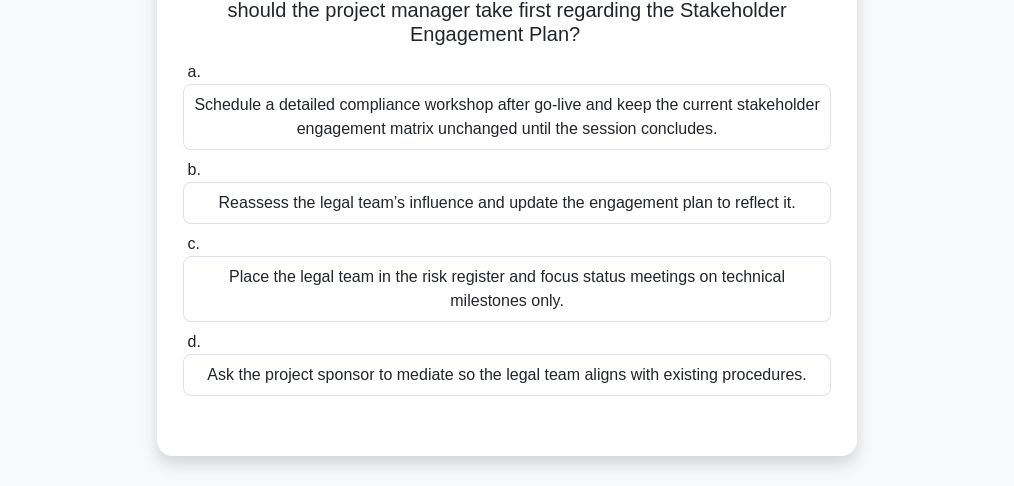 click on "Reassess the legal team’s influence and update the engagement plan to reflect it." at bounding box center (507, 203) 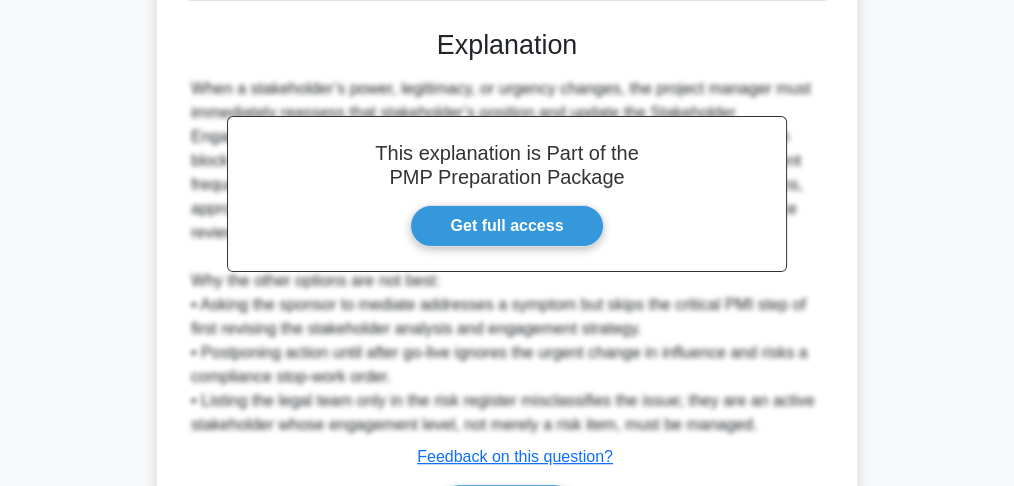 scroll, scrollTop: 789, scrollLeft: 0, axis: vertical 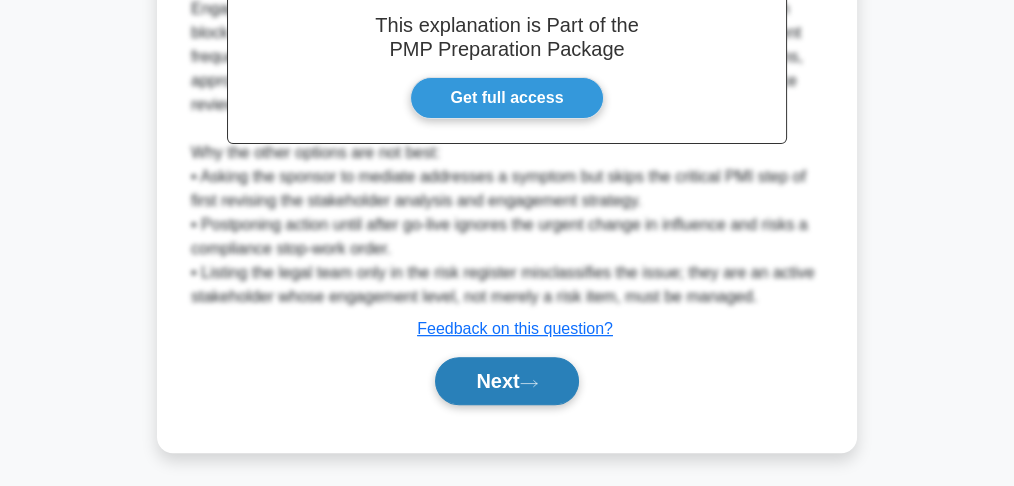 click on "Next" at bounding box center [506, 381] 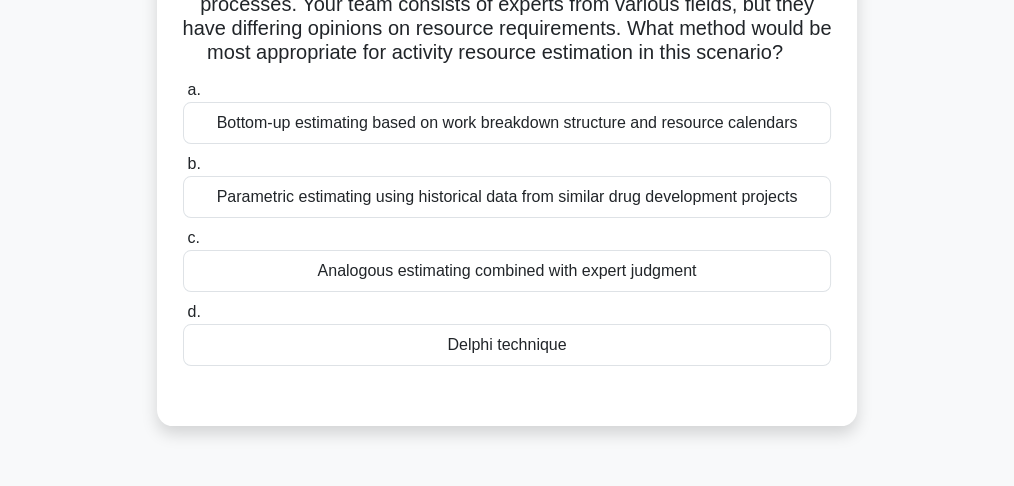 scroll, scrollTop: 66, scrollLeft: 0, axis: vertical 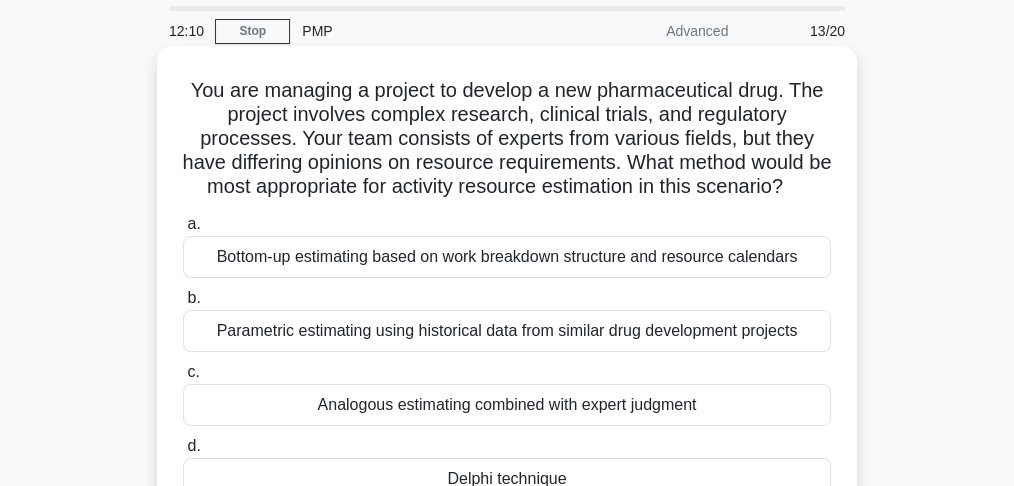 click on "Bottom-up estimating based on work breakdown structure and resource calendars" at bounding box center (507, 257) 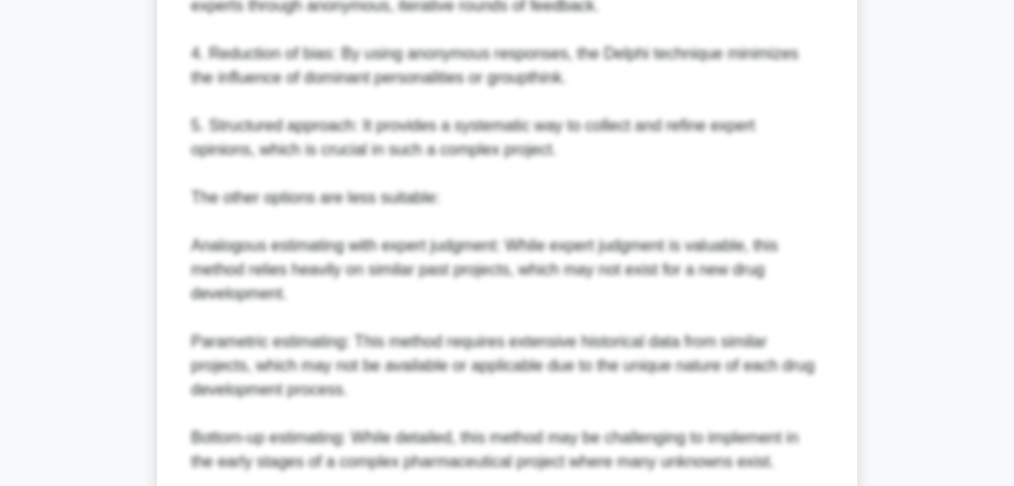 scroll, scrollTop: 1128, scrollLeft: 0, axis: vertical 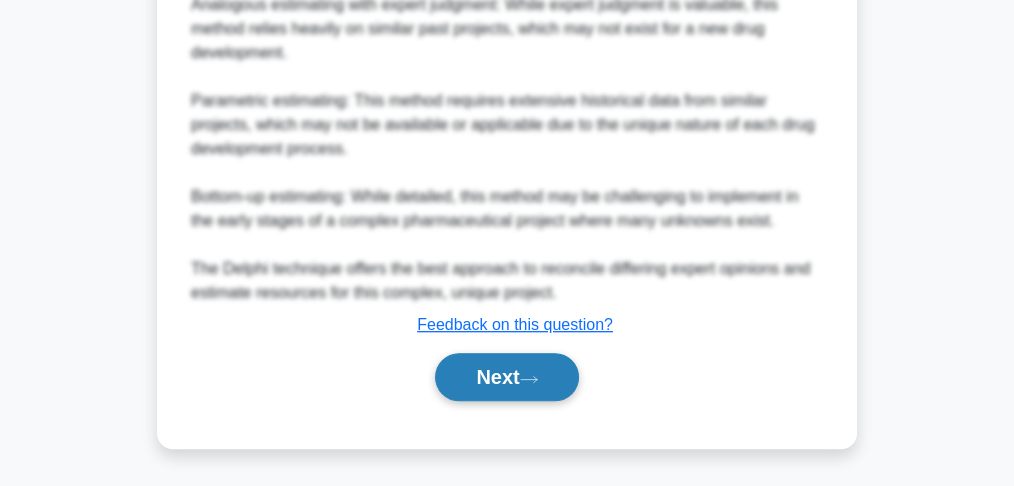 click on "Next" at bounding box center (506, 377) 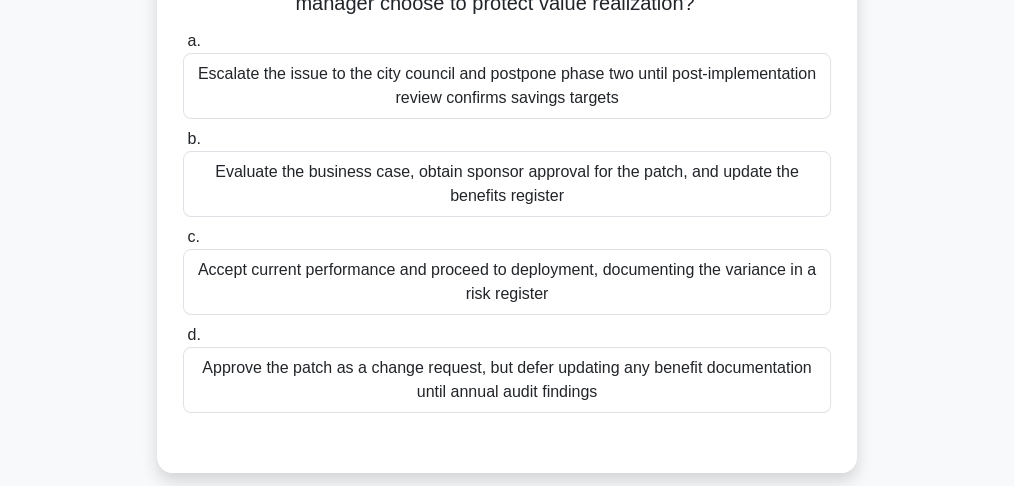 scroll, scrollTop: 280, scrollLeft: 0, axis: vertical 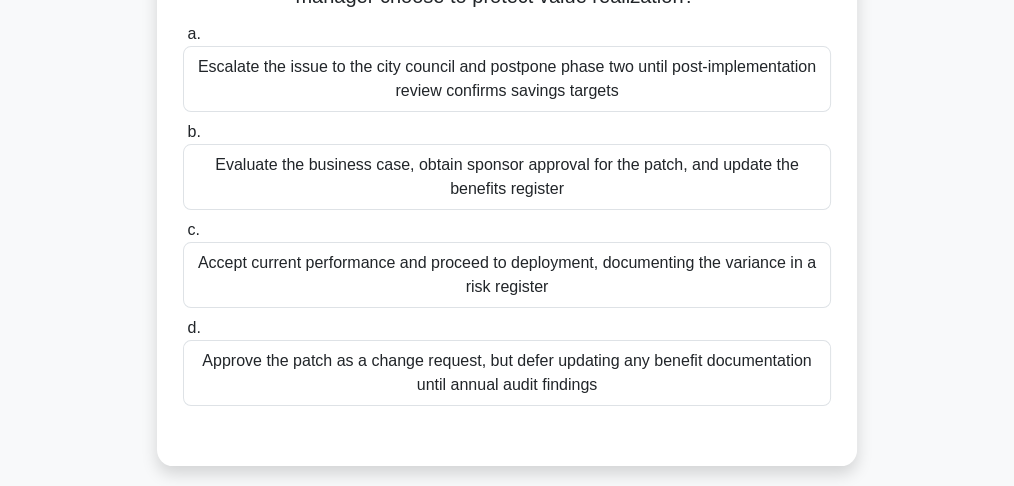 click on "Evaluate the business case, obtain sponsor approval for the patch, and update the benefits register" at bounding box center [507, 177] 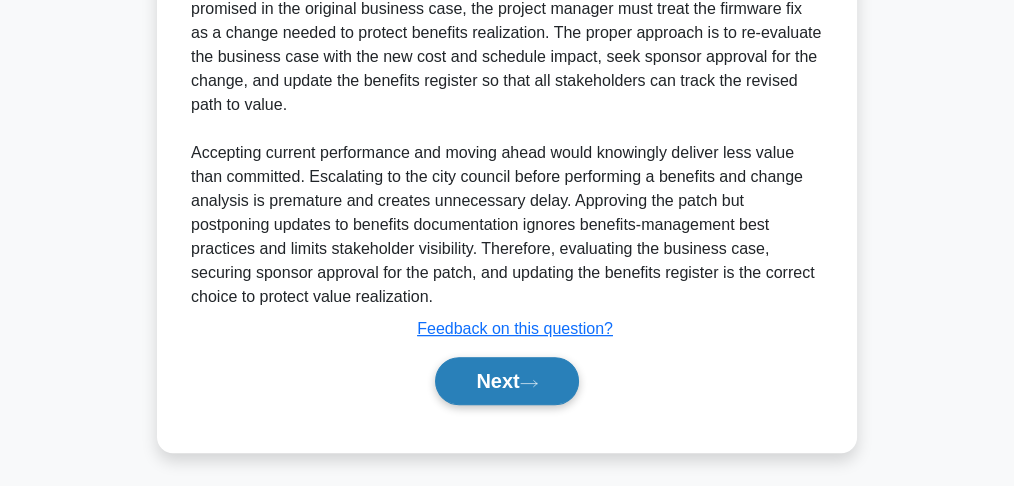 click on "Next" at bounding box center [506, 381] 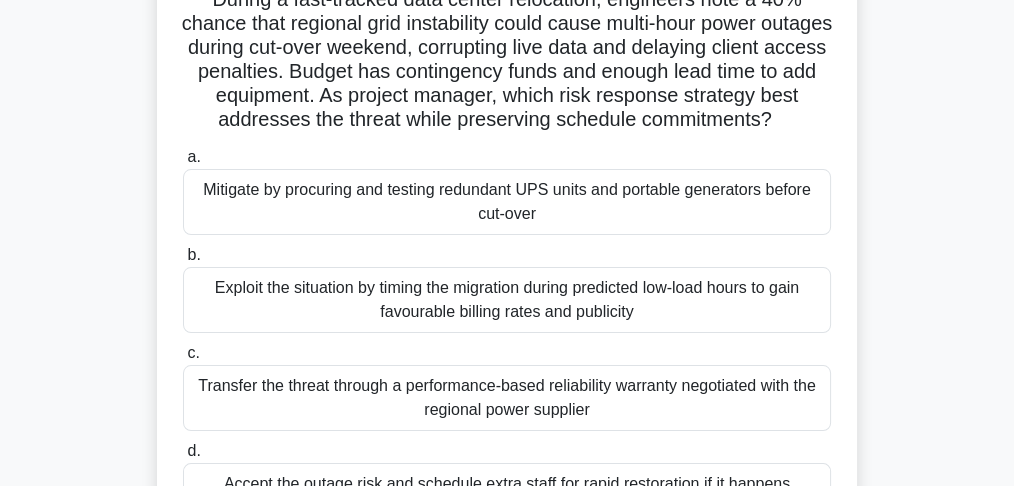 scroll, scrollTop: 147, scrollLeft: 0, axis: vertical 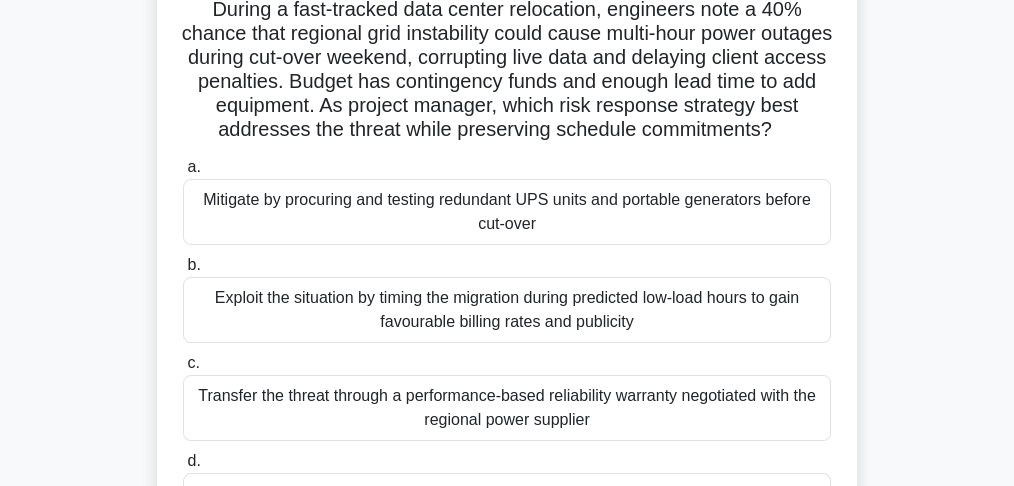click on "Mitigate by procuring and testing redundant UPS units and portable generators before cut-over" at bounding box center (507, 212) 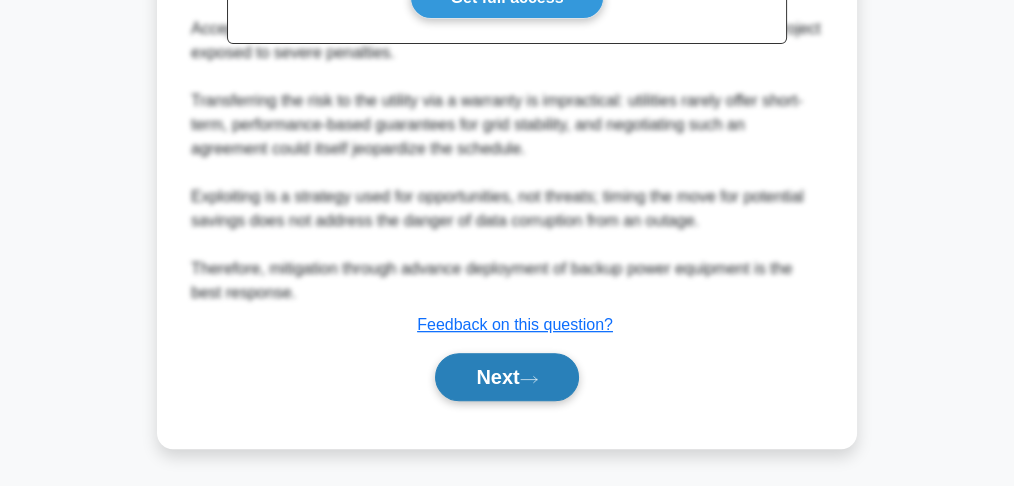 click on "Next" at bounding box center [506, 377] 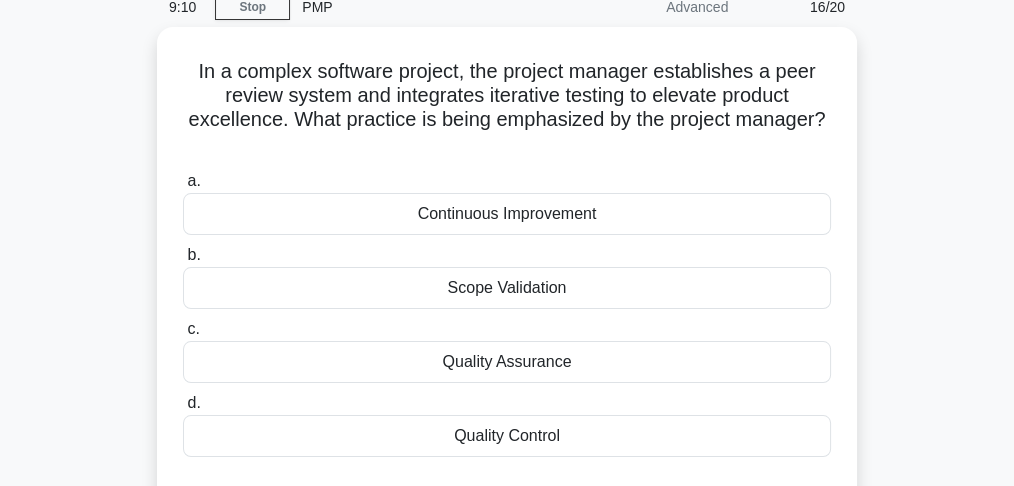 scroll, scrollTop: 67, scrollLeft: 0, axis: vertical 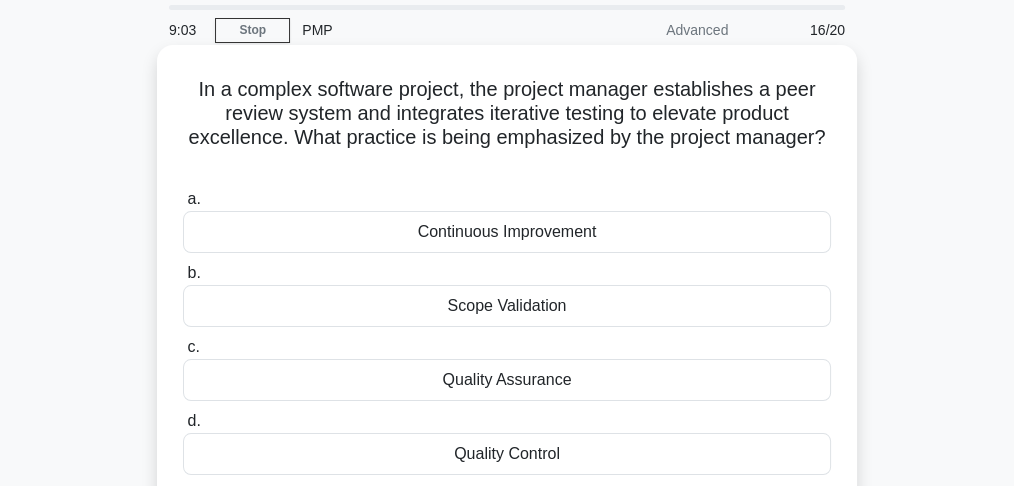 click on "Quality Control" at bounding box center [507, 454] 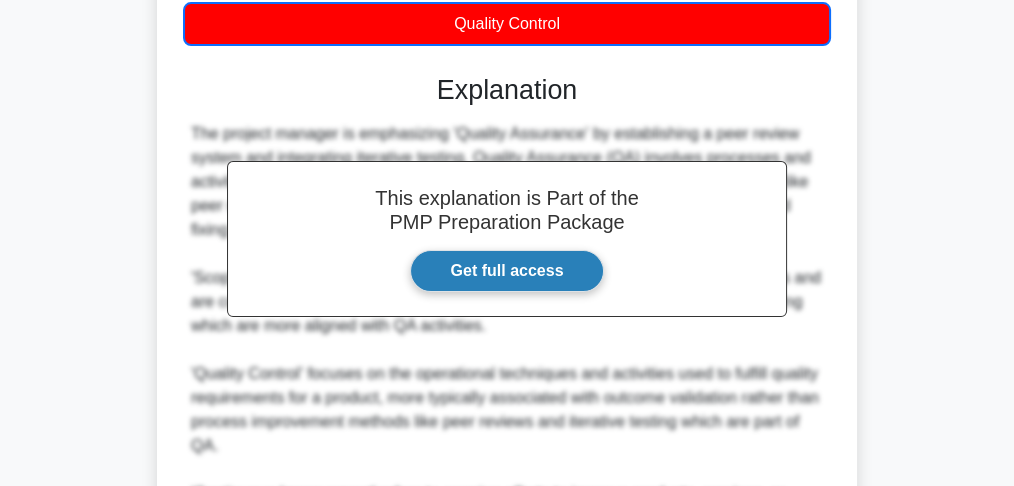 scroll, scrollTop: 733, scrollLeft: 0, axis: vertical 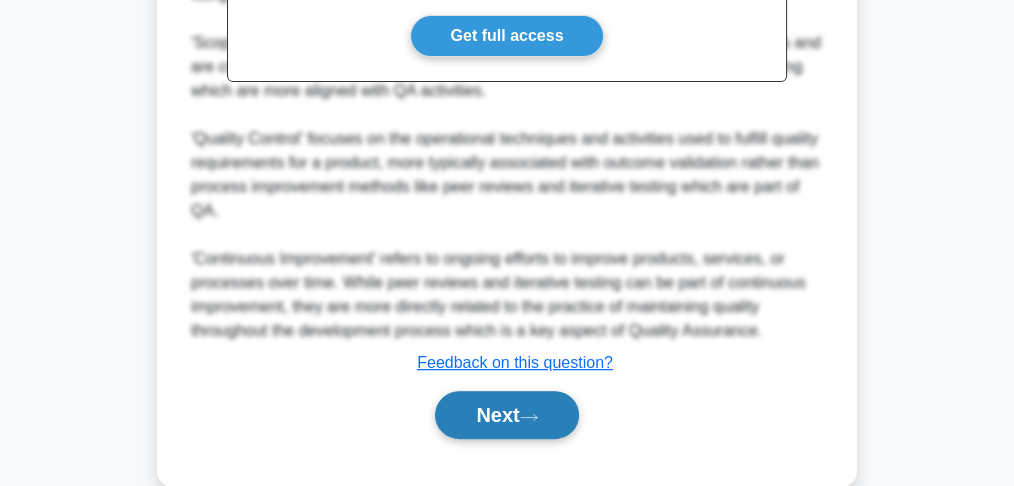 click on "Next" at bounding box center (506, 415) 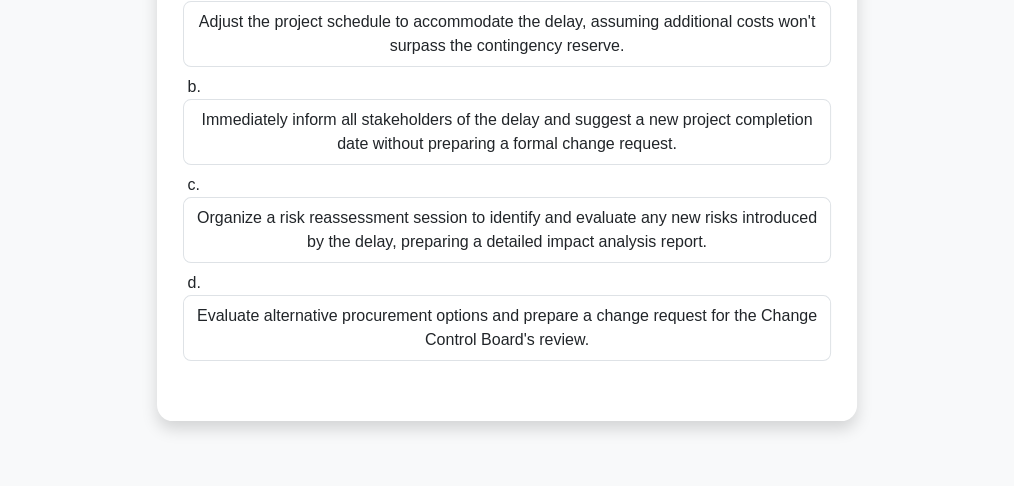 scroll, scrollTop: 460, scrollLeft: 0, axis: vertical 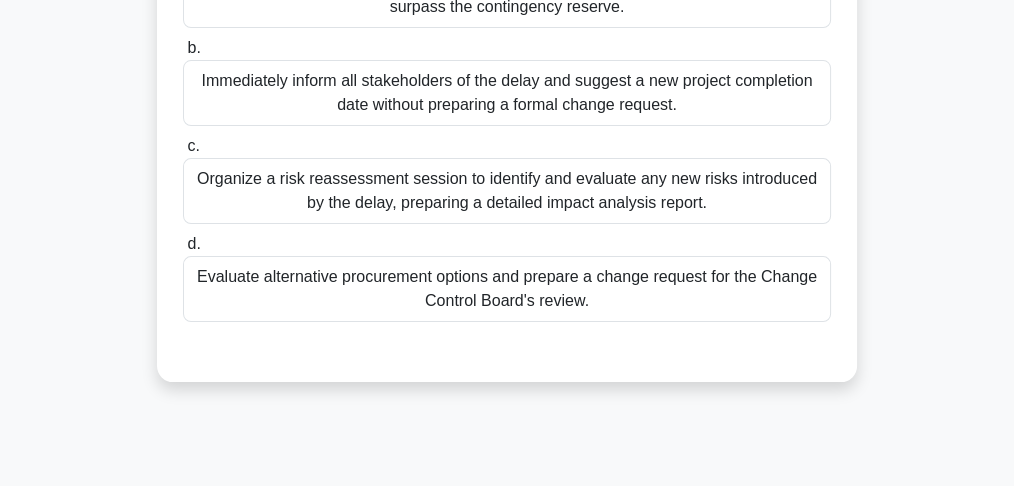 click on "Evaluate alternative procurement options and prepare a change request for the Change Control Board's review." at bounding box center [507, 289] 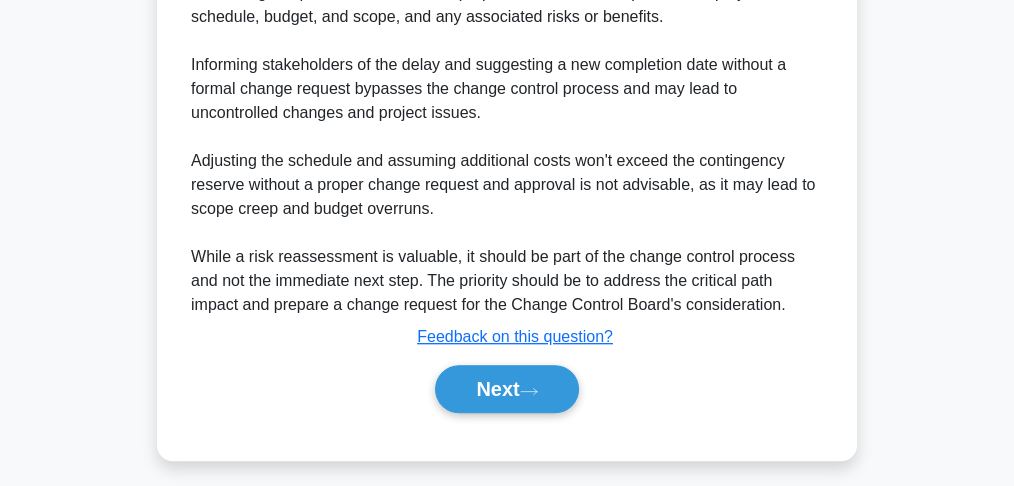 scroll, scrollTop: 1125, scrollLeft: 0, axis: vertical 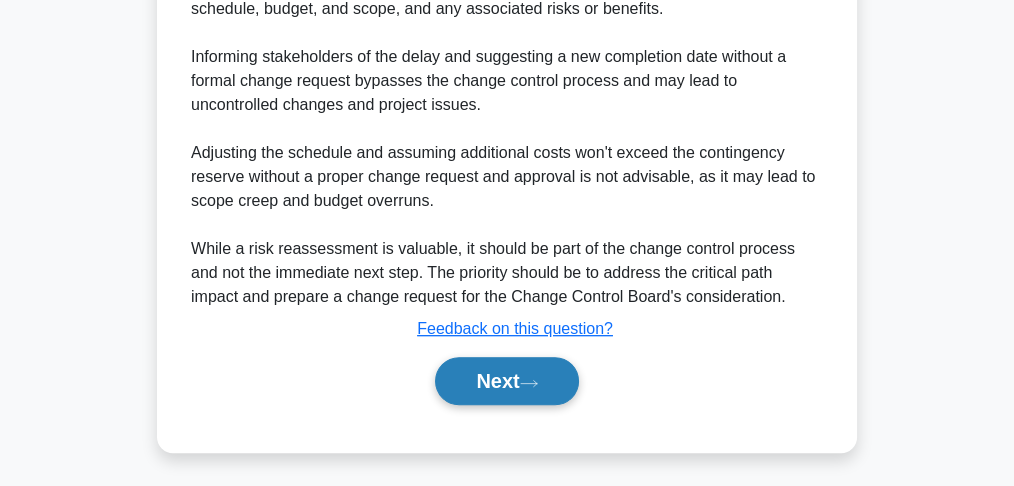 click on "Next" at bounding box center [506, 381] 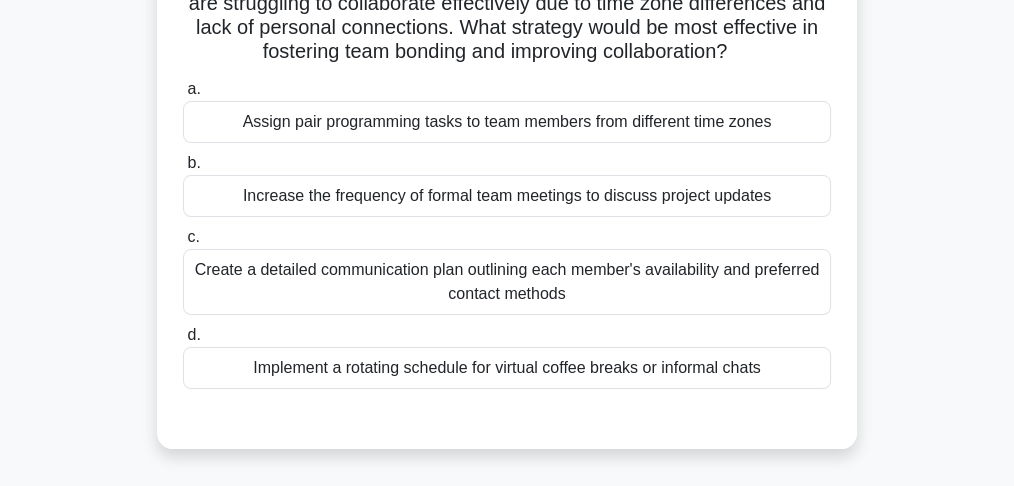 scroll, scrollTop: 200, scrollLeft: 0, axis: vertical 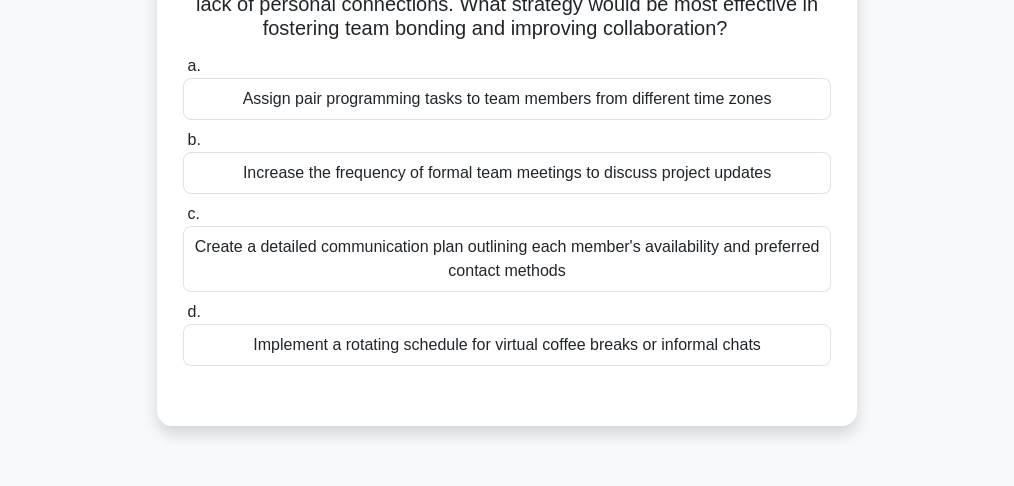 click on "Implement a rotating schedule for virtual coffee breaks or informal chats" at bounding box center [507, 345] 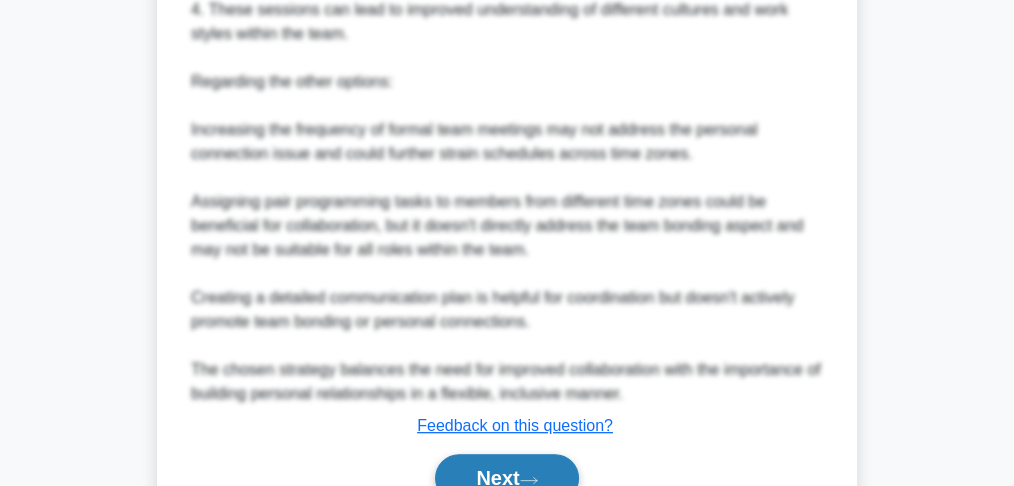 scroll, scrollTop: 1029, scrollLeft: 0, axis: vertical 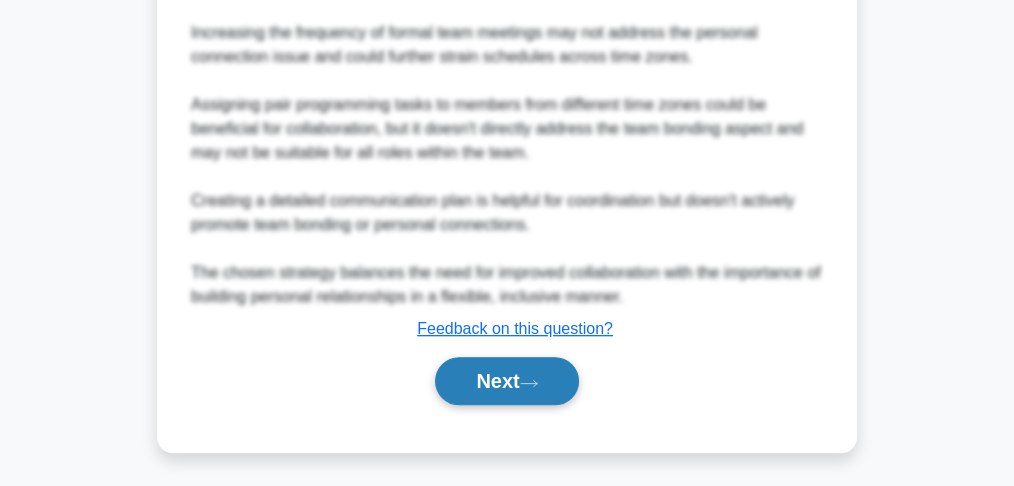 click on "Next" at bounding box center (506, 381) 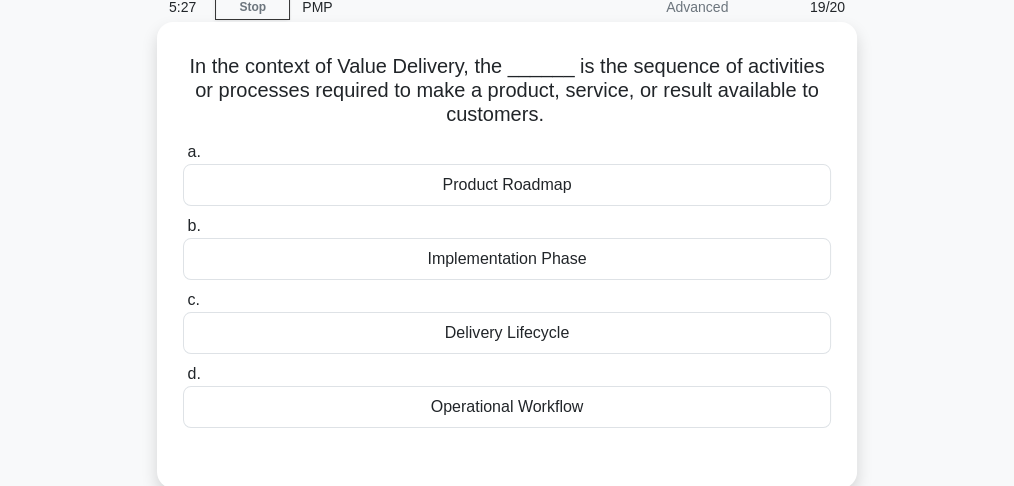 scroll, scrollTop: 23, scrollLeft: 0, axis: vertical 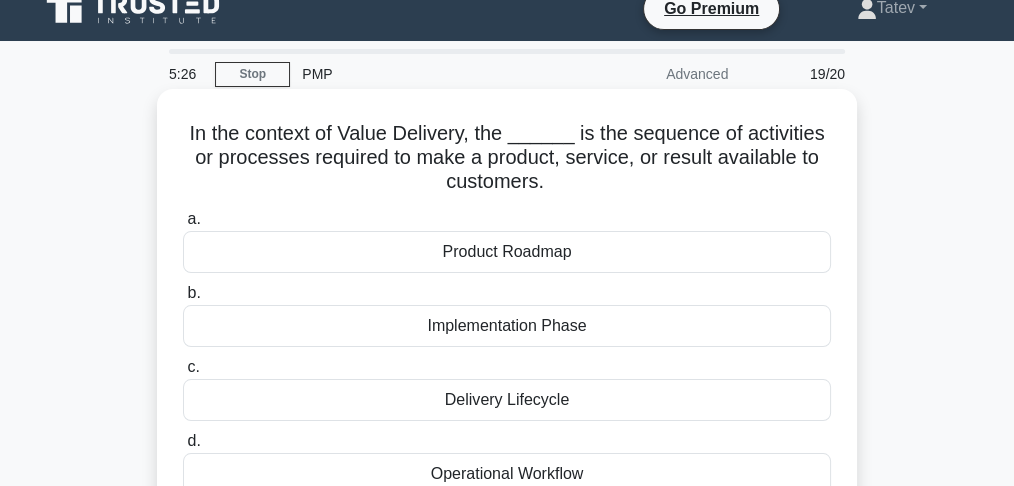 click on "Product Roadmap" at bounding box center [507, 252] 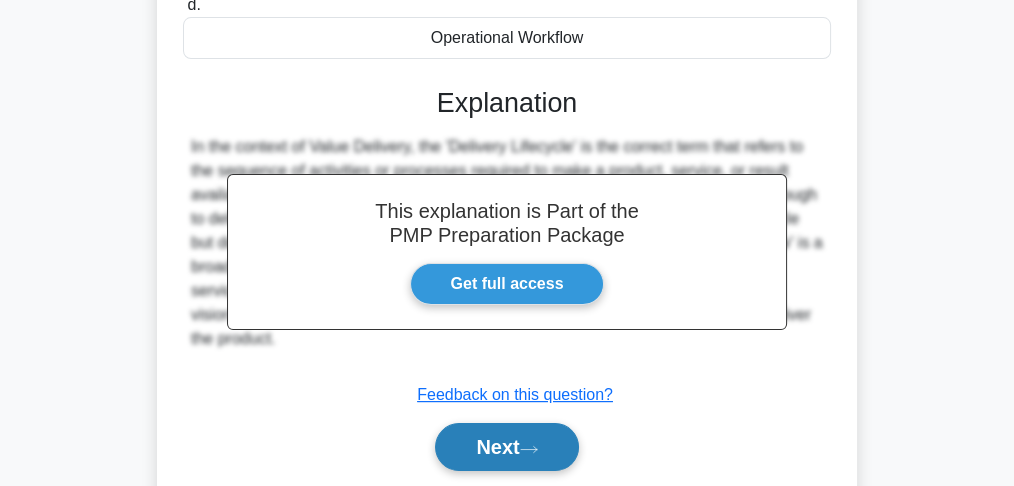 scroll, scrollTop: 594, scrollLeft: 0, axis: vertical 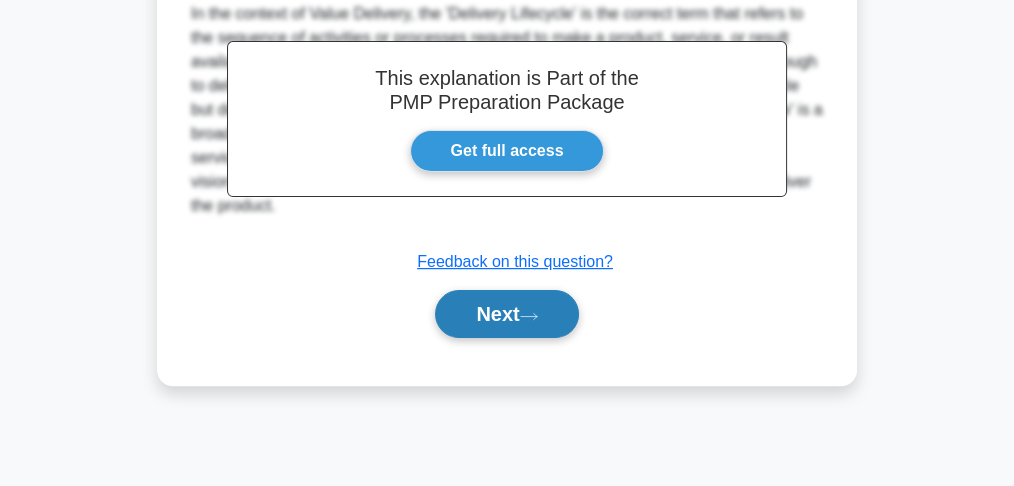 click on "Next" at bounding box center [506, 314] 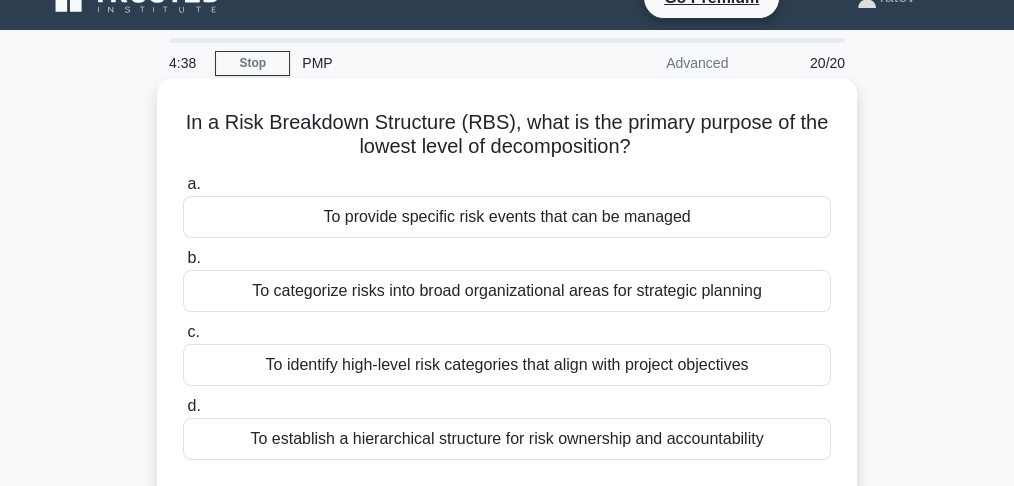 scroll, scrollTop: 66, scrollLeft: 0, axis: vertical 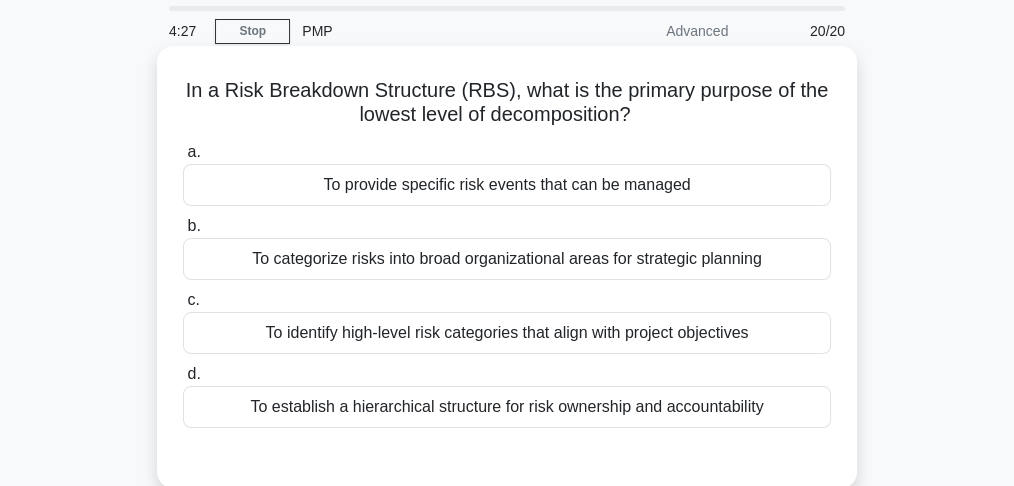 click on "To provide specific risk events that can be managed" at bounding box center (507, 185) 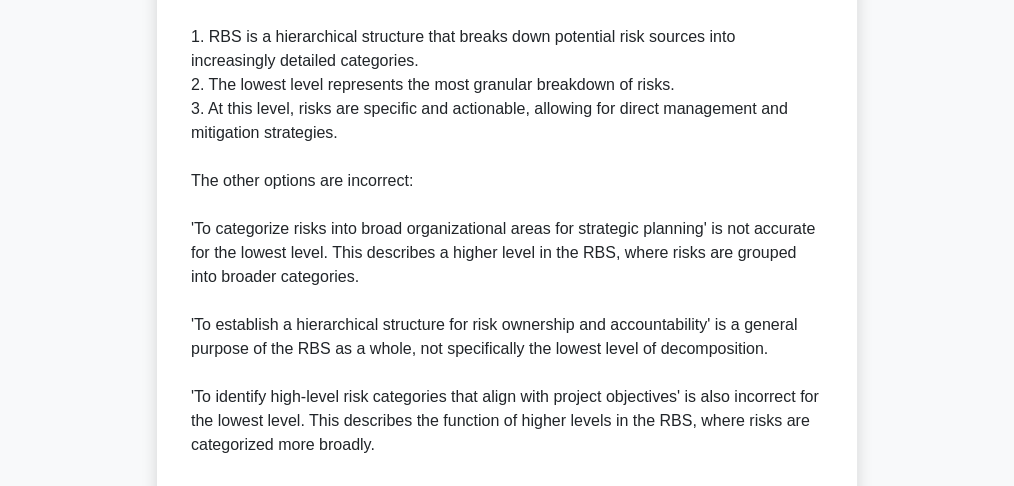 scroll, scrollTop: 866, scrollLeft: 0, axis: vertical 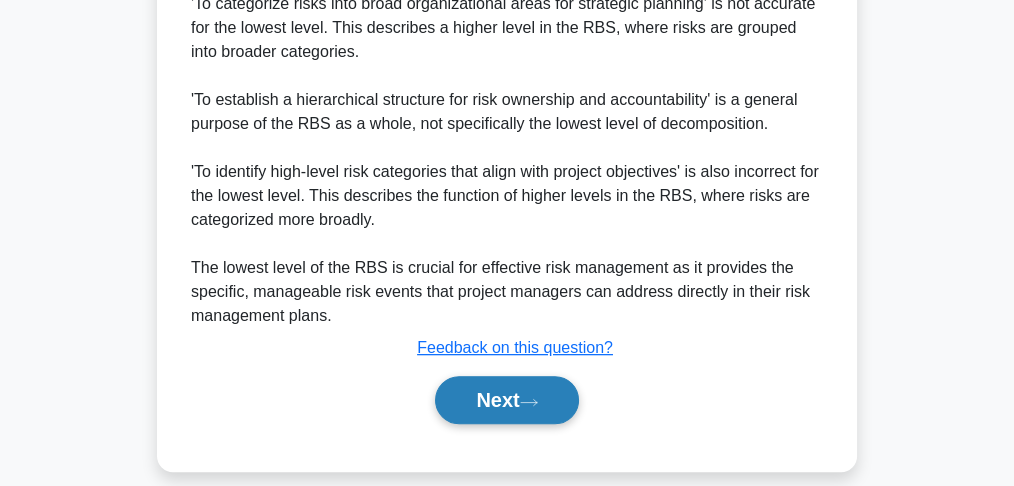 click on "Next" at bounding box center [506, 400] 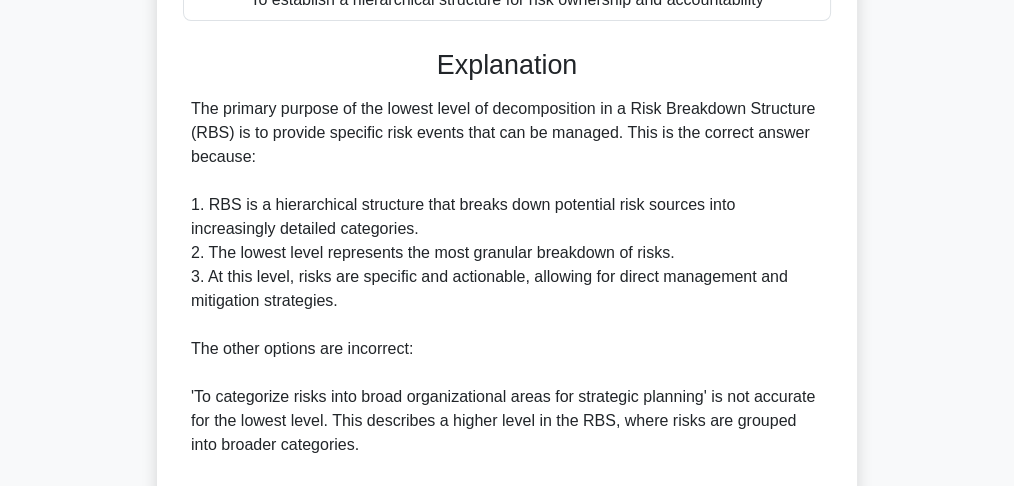 scroll, scrollTop: 533, scrollLeft: 0, axis: vertical 